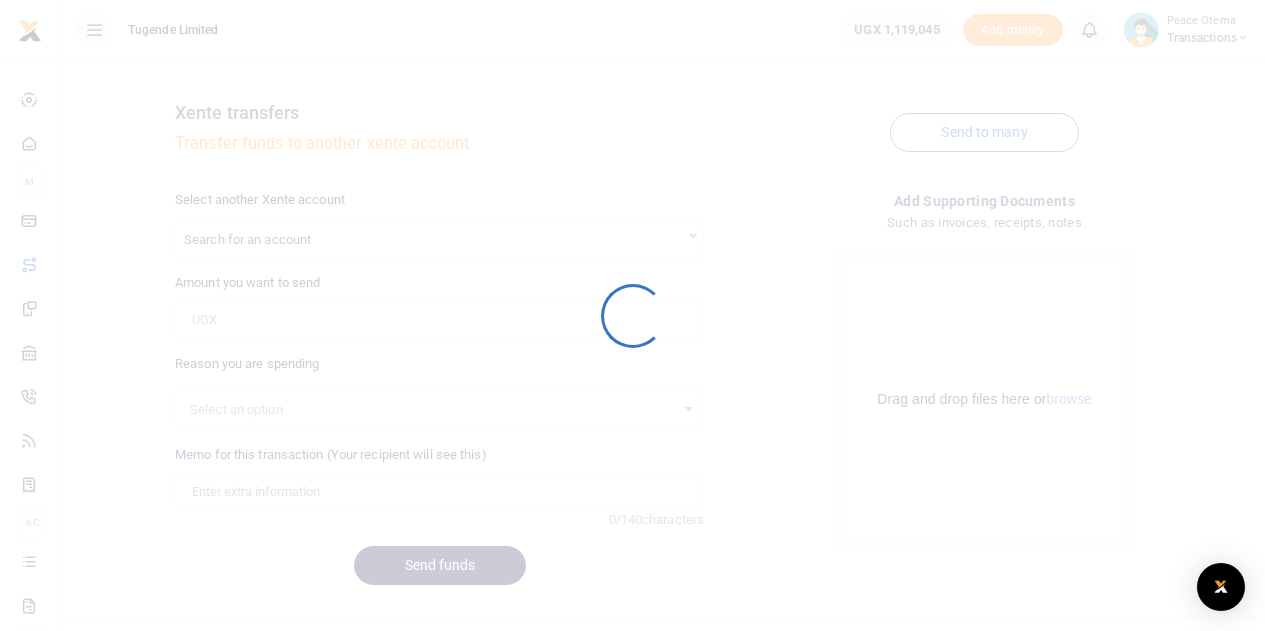 scroll, scrollTop: 0, scrollLeft: 0, axis: both 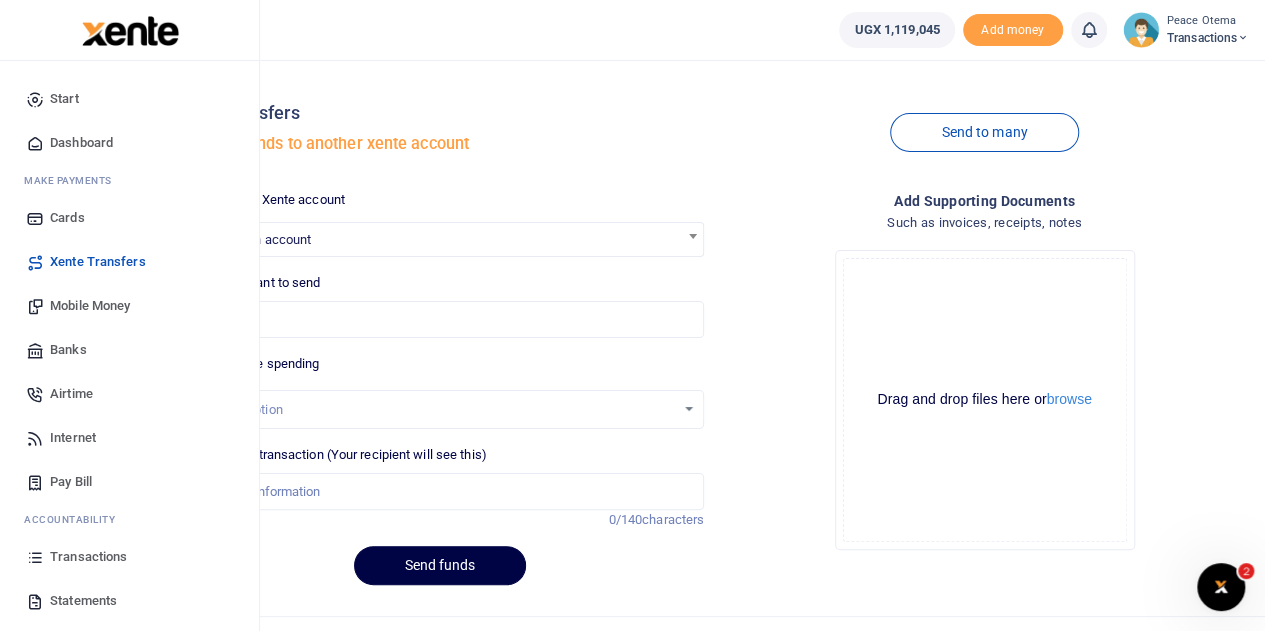 click on "Transactions" at bounding box center [88, 557] 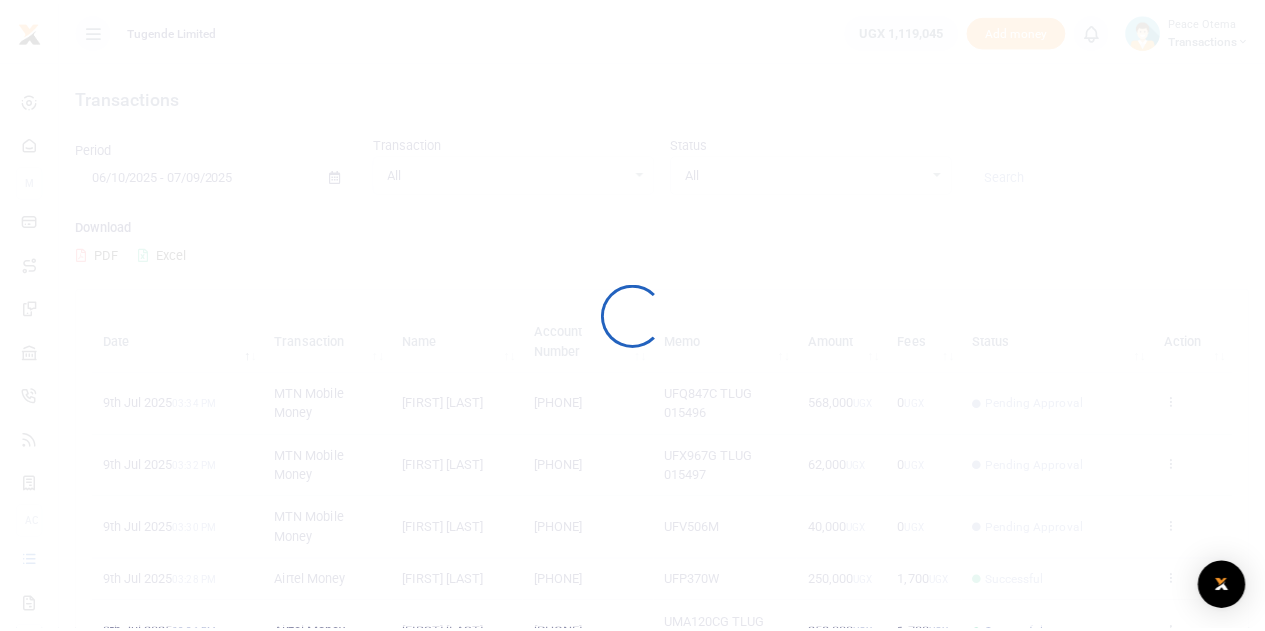 scroll, scrollTop: 0, scrollLeft: 0, axis: both 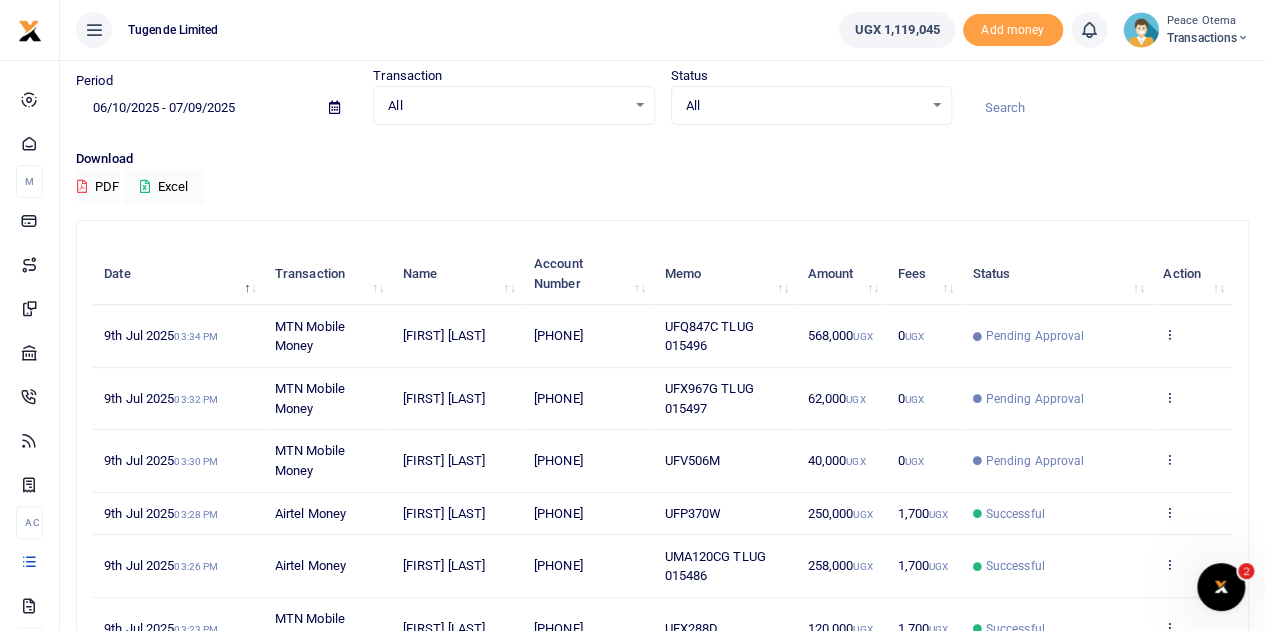 click at bounding box center [1243, 38] 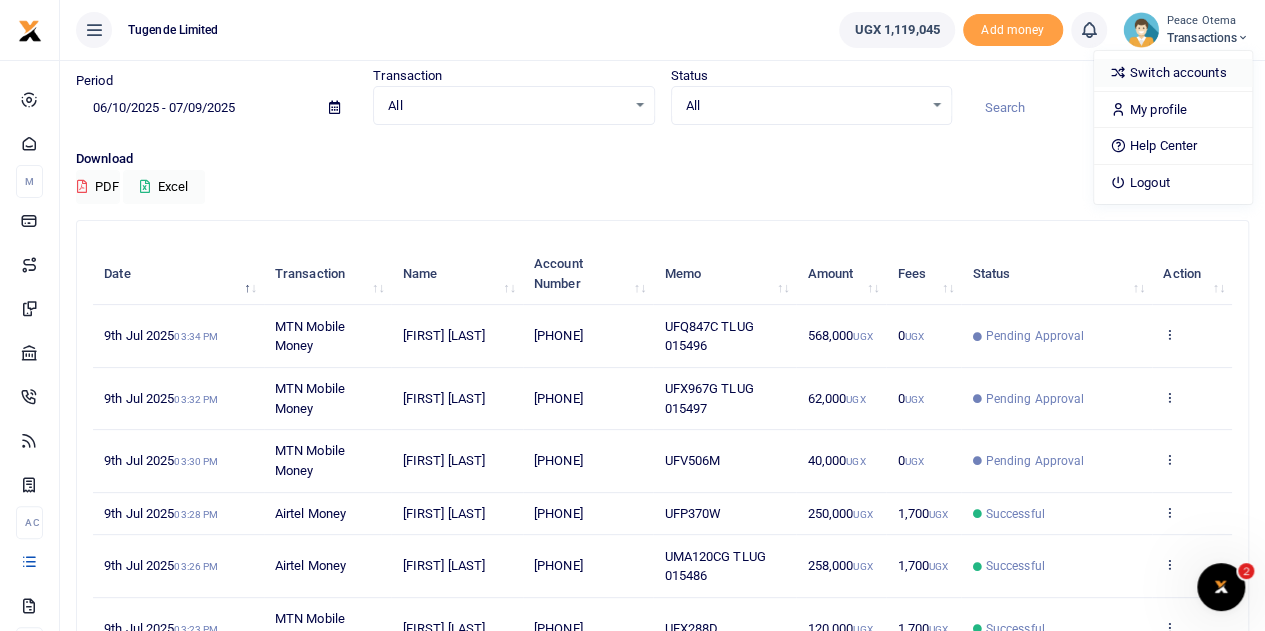 click on "Switch accounts" at bounding box center [1173, 73] 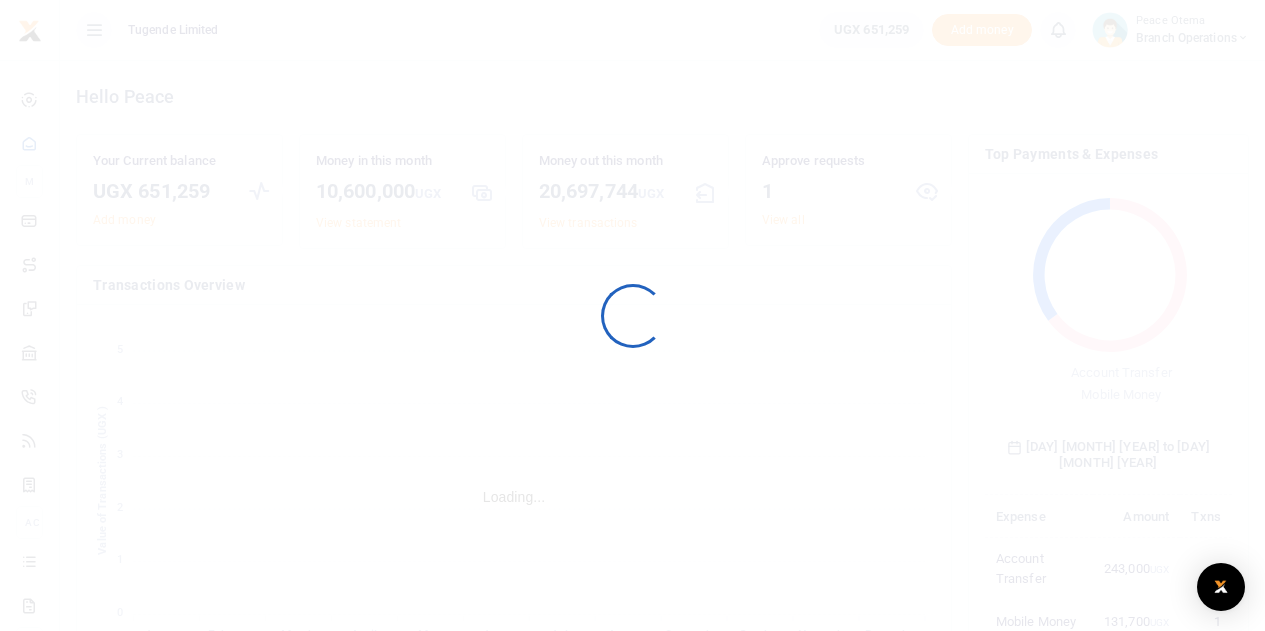 scroll, scrollTop: 0, scrollLeft: 0, axis: both 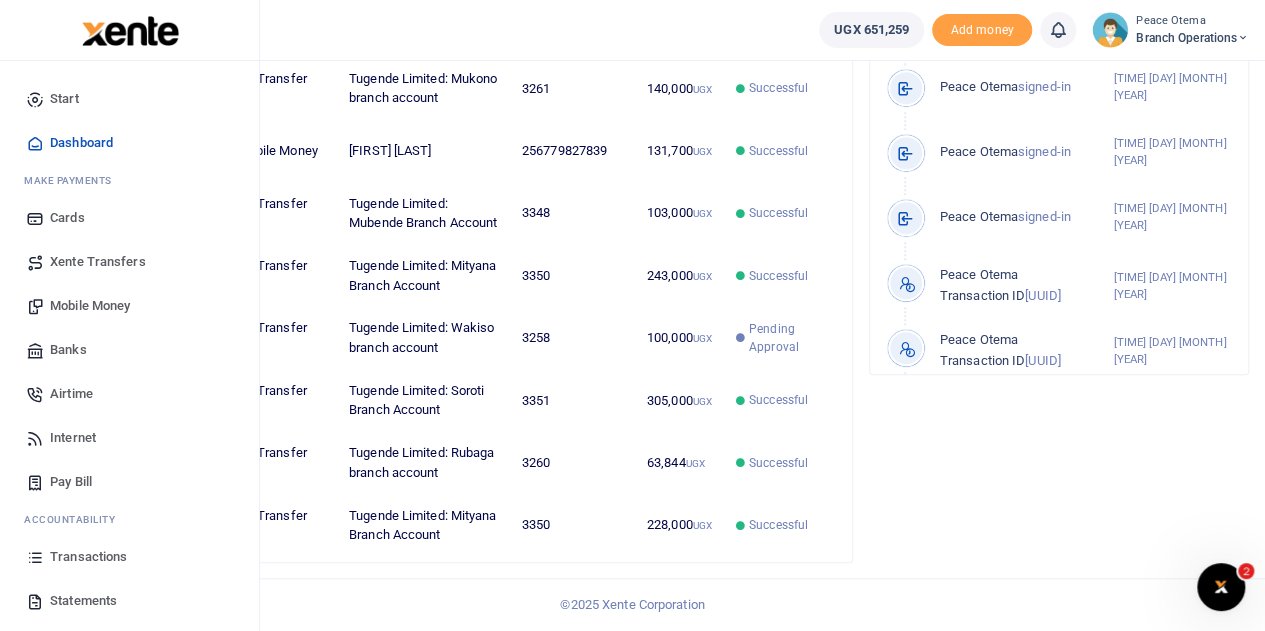 click on "Statements" at bounding box center (83, 601) 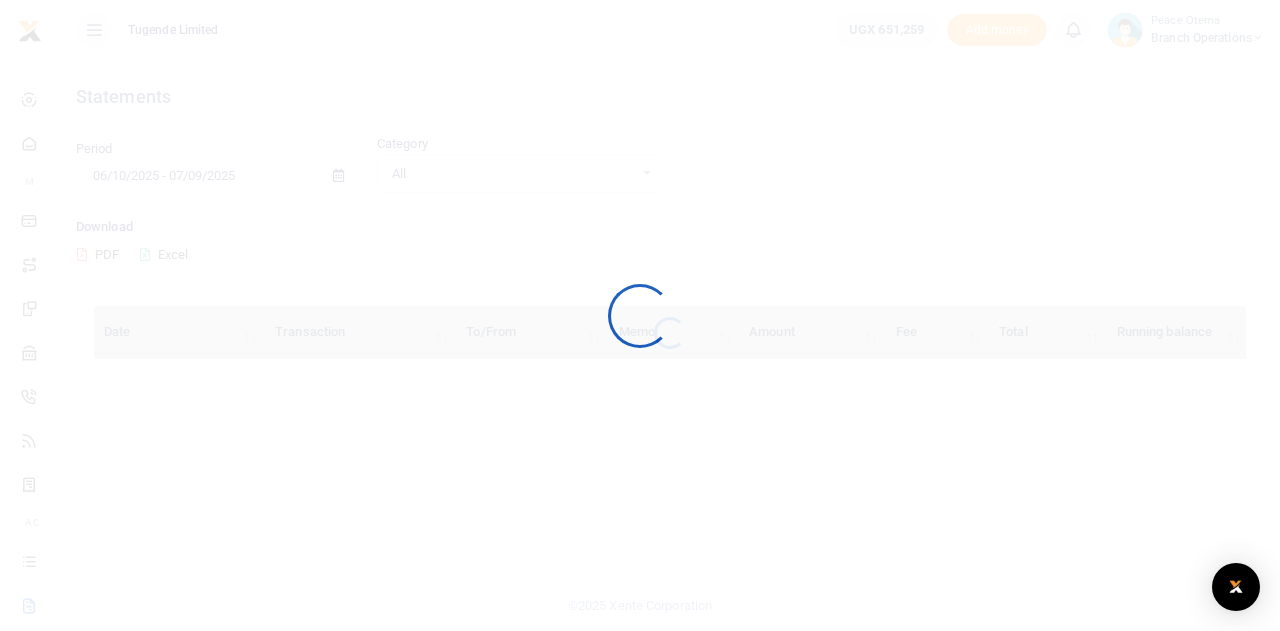 scroll, scrollTop: 0, scrollLeft: 0, axis: both 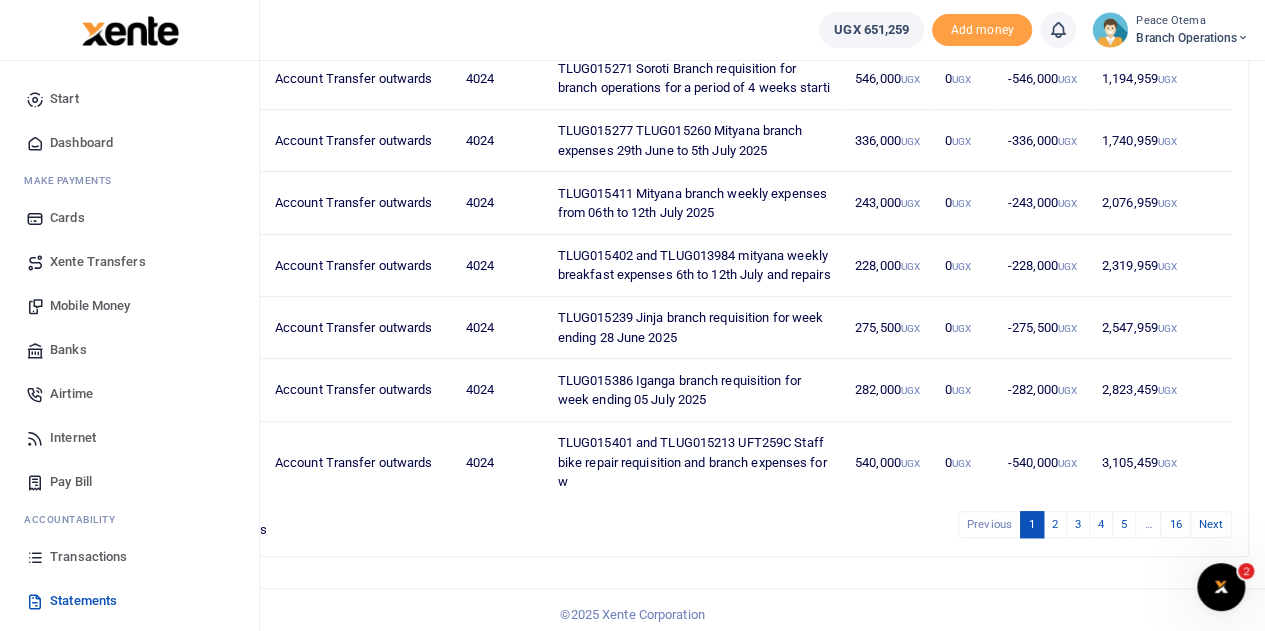 click on "Transactions" at bounding box center [88, 557] 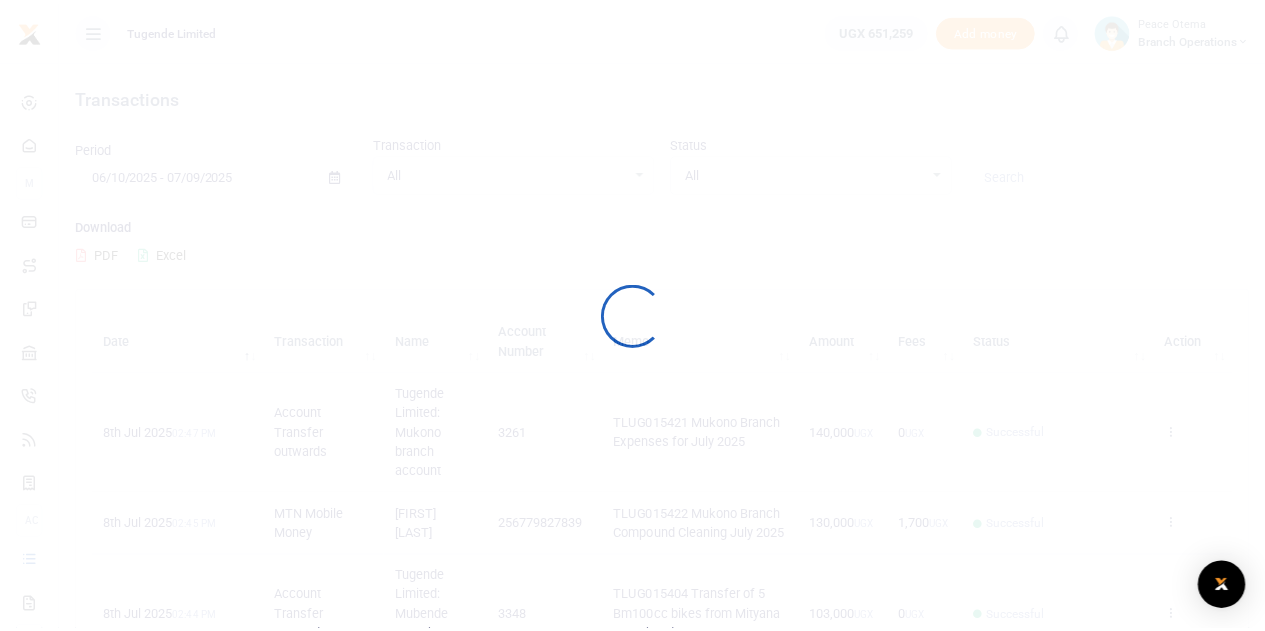 scroll, scrollTop: 0, scrollLeft: 0, axis: both 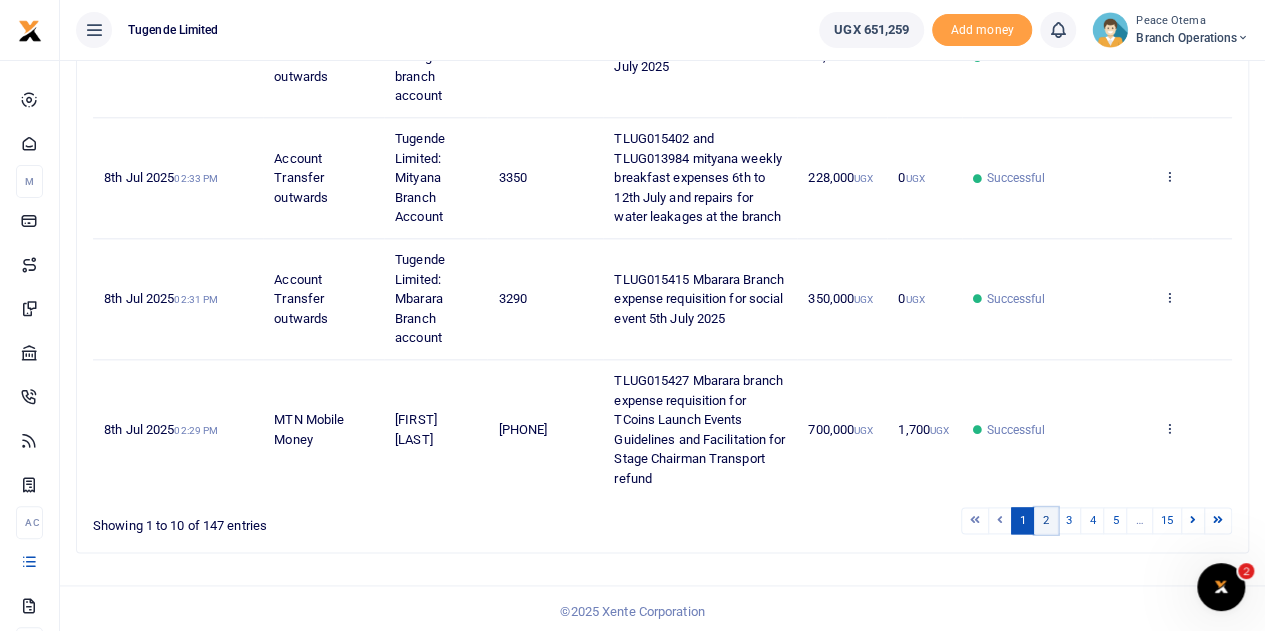 click on "2" at bounding box center [975, 520] 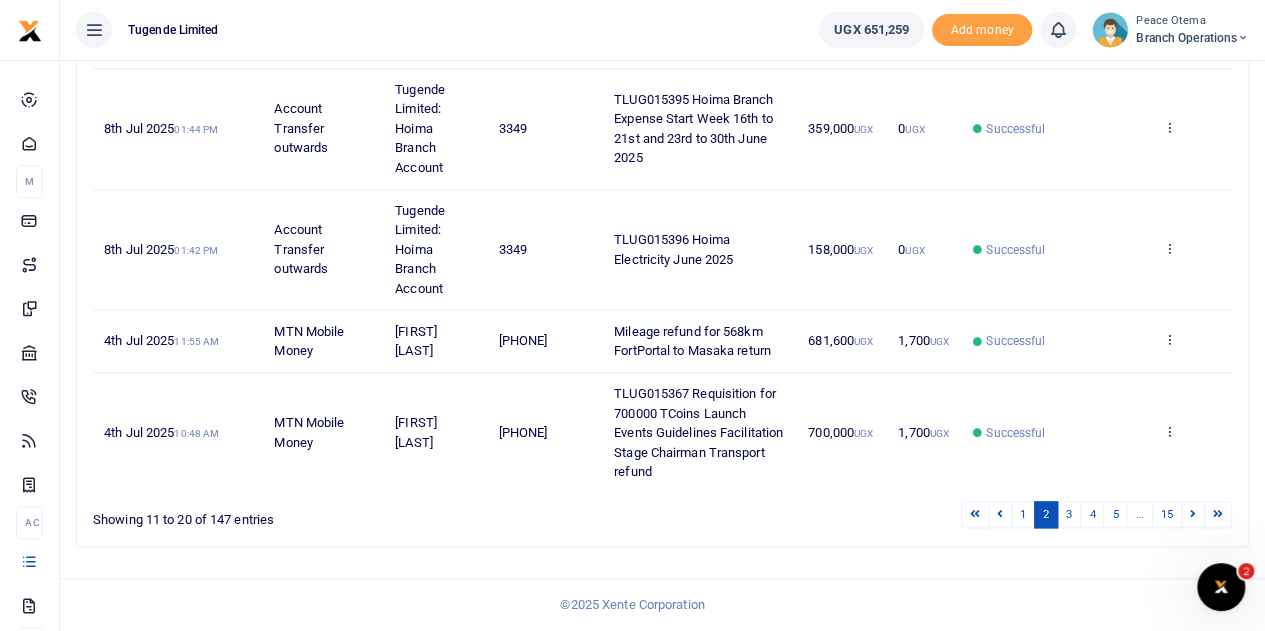 scroll, scrollTop: 984, scrollLeft: 0, axis: vertical 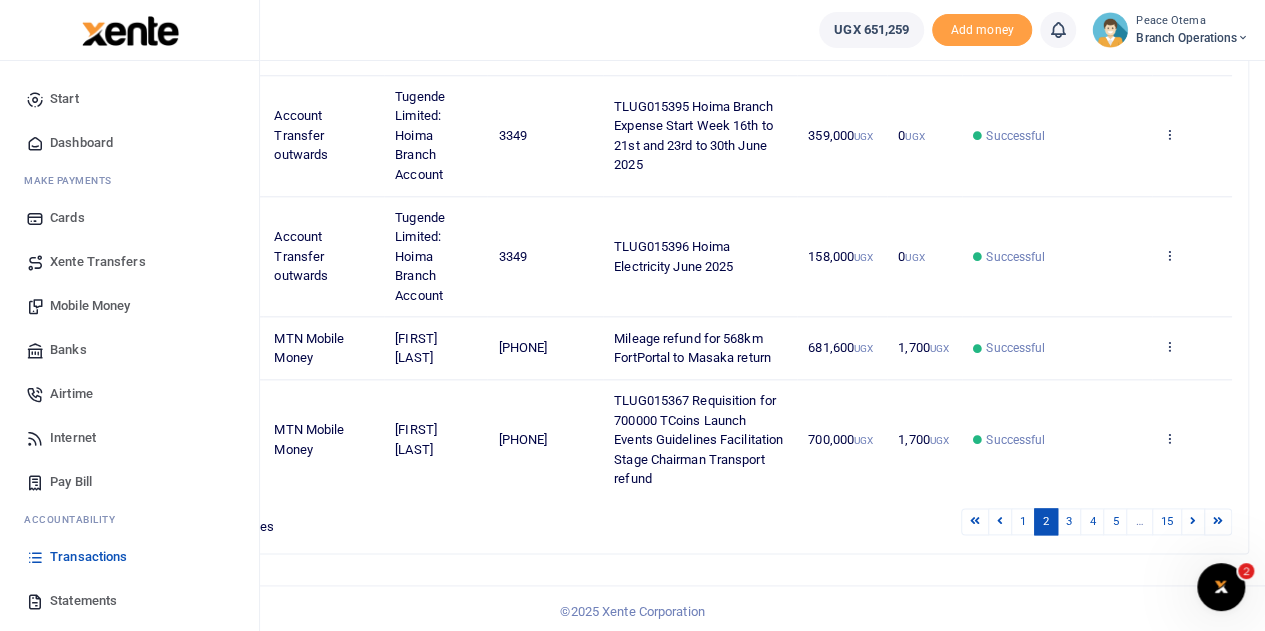 click on "Mobile Money" at bounding box center (90, 306) 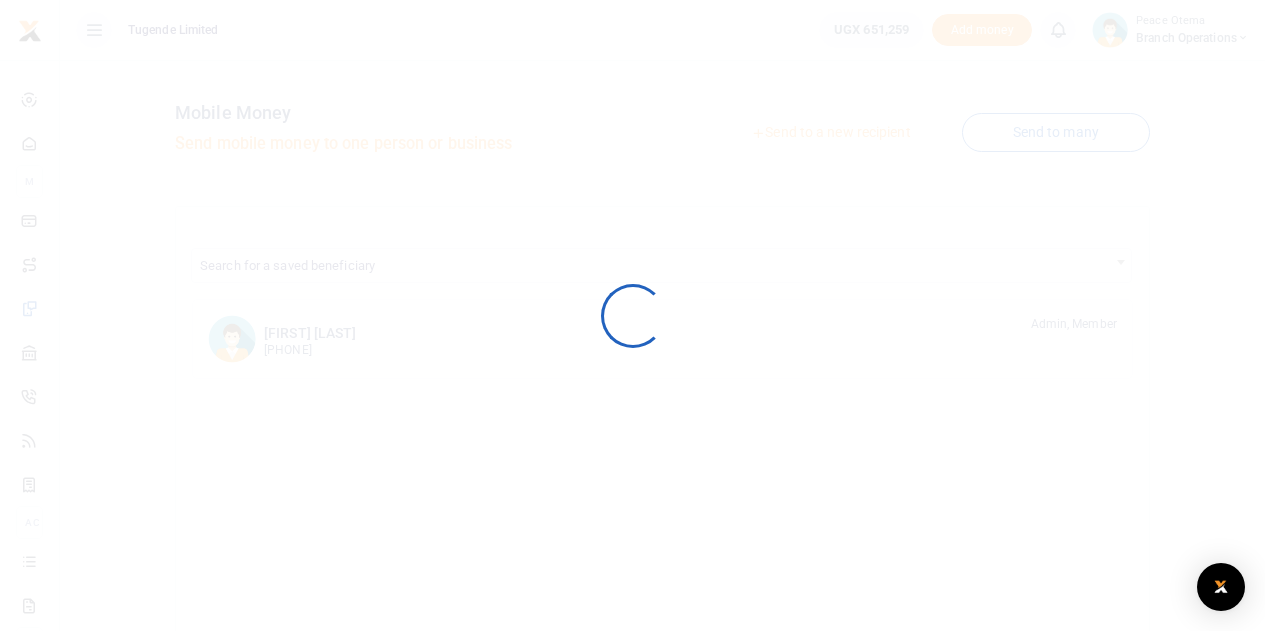 scroll, scrollTop: 0, scrollLeft: 0, axis: both 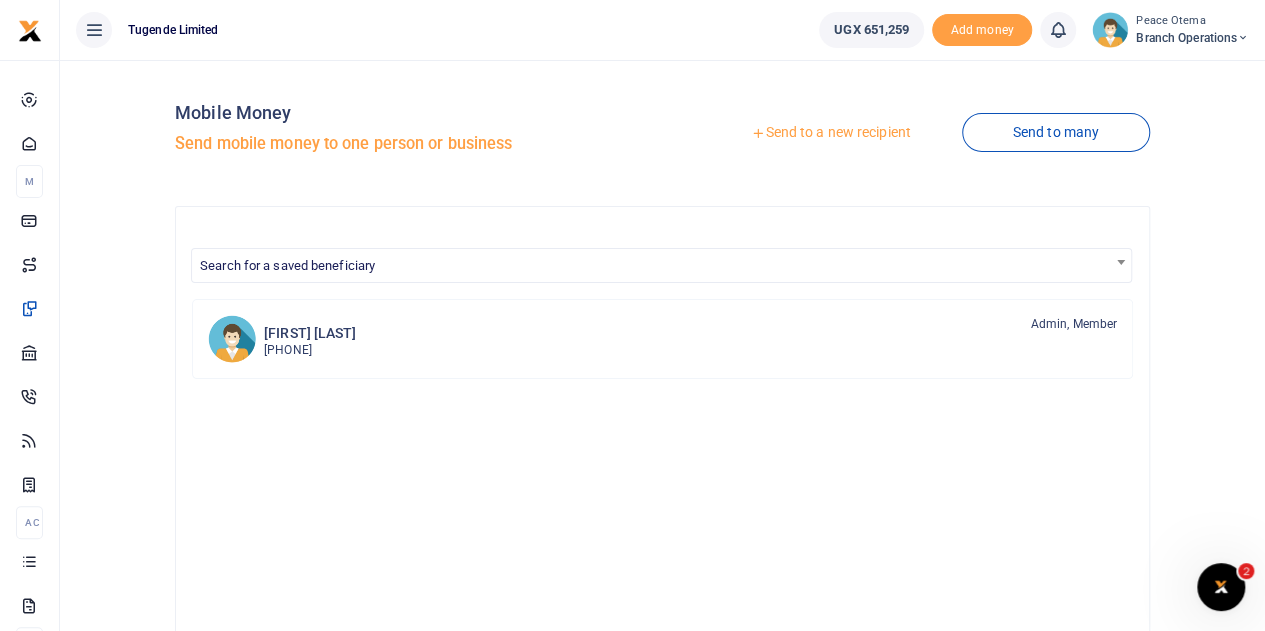 click at bounding box center [758, 133] 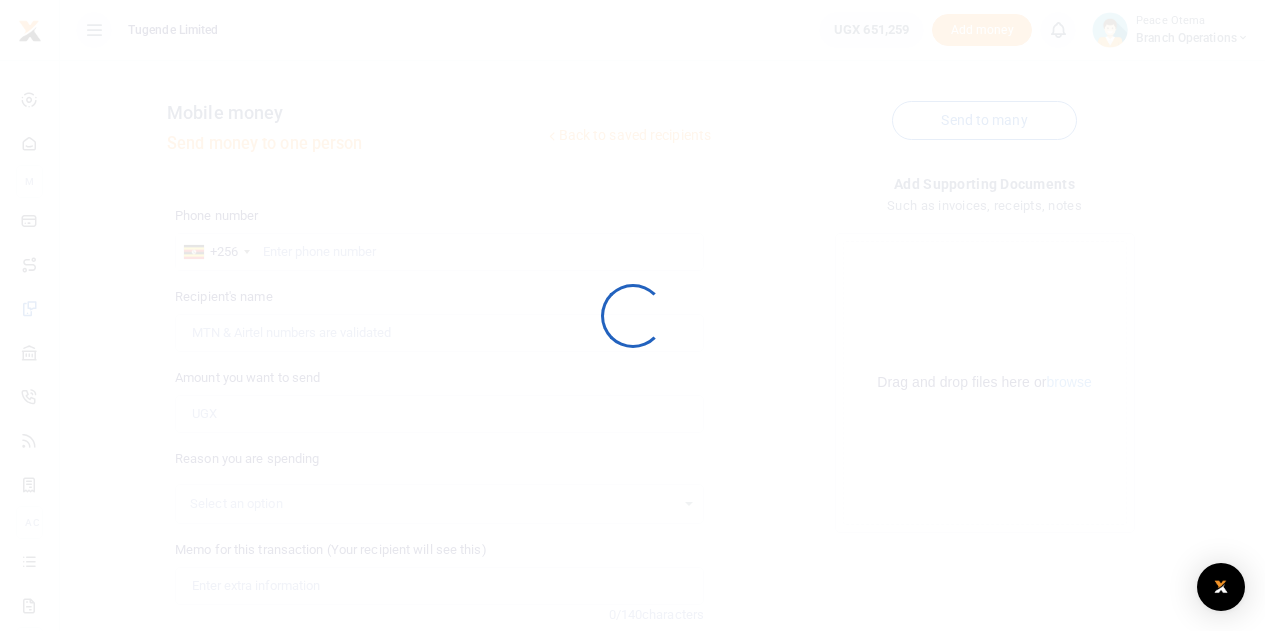 scroll, scrollTop: 0, scrollLeft: 0, axis: both 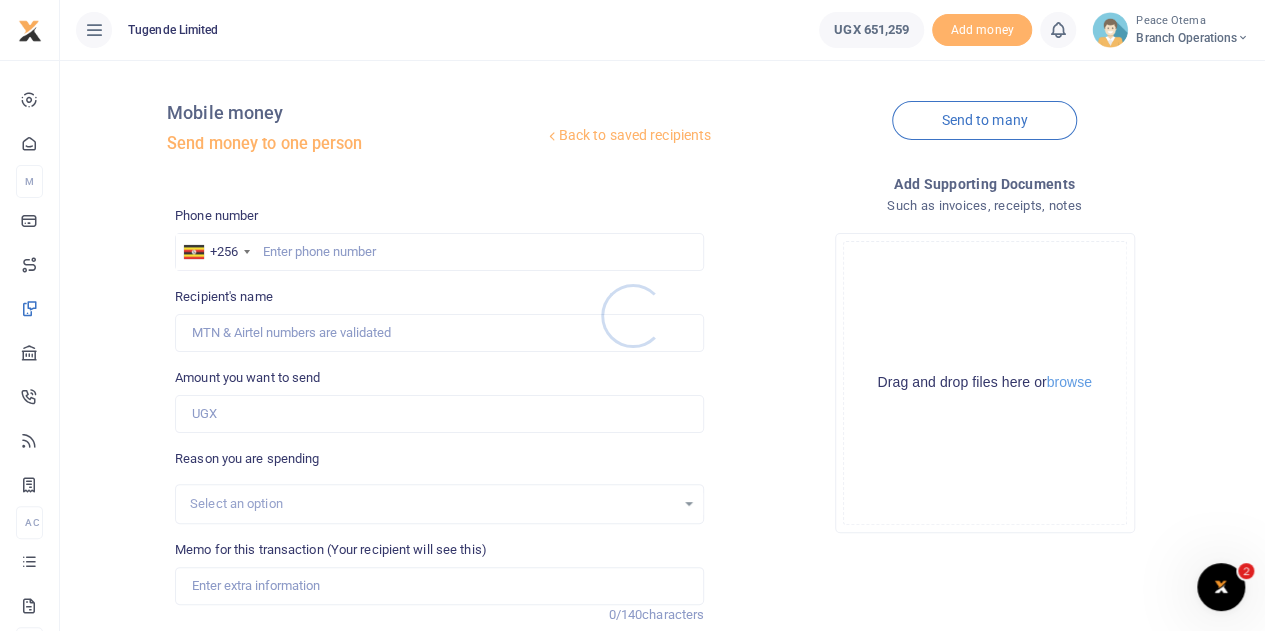 click at bounding box center (632, 315) 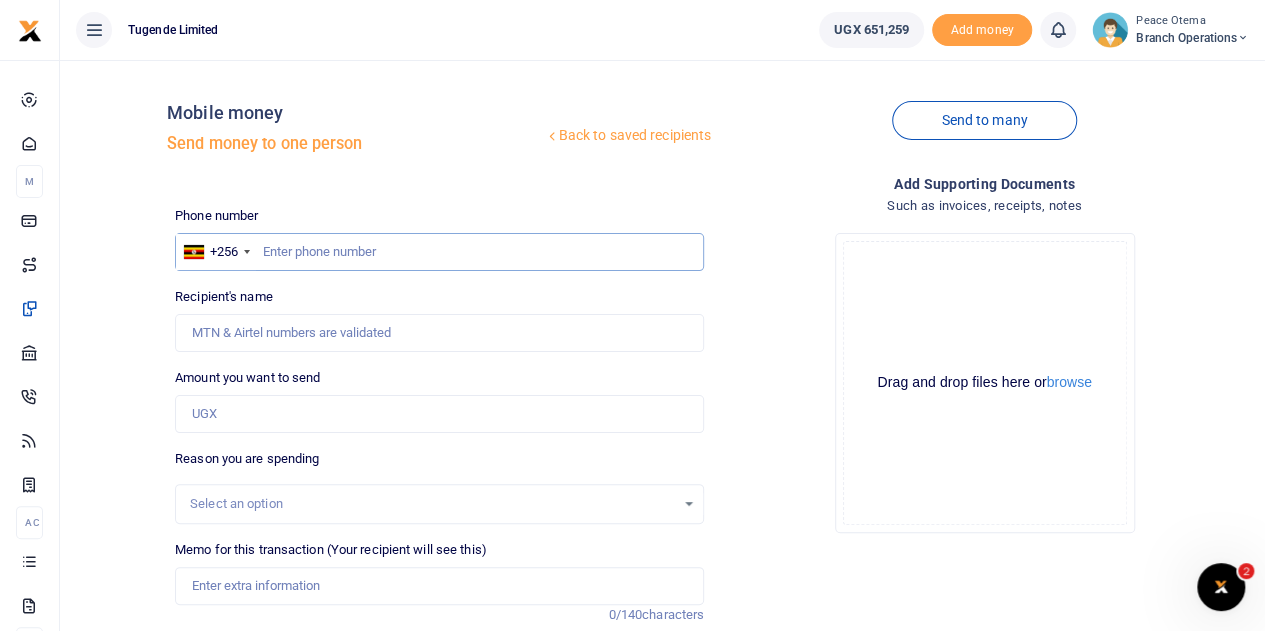 click at bounding box center [439, 252] 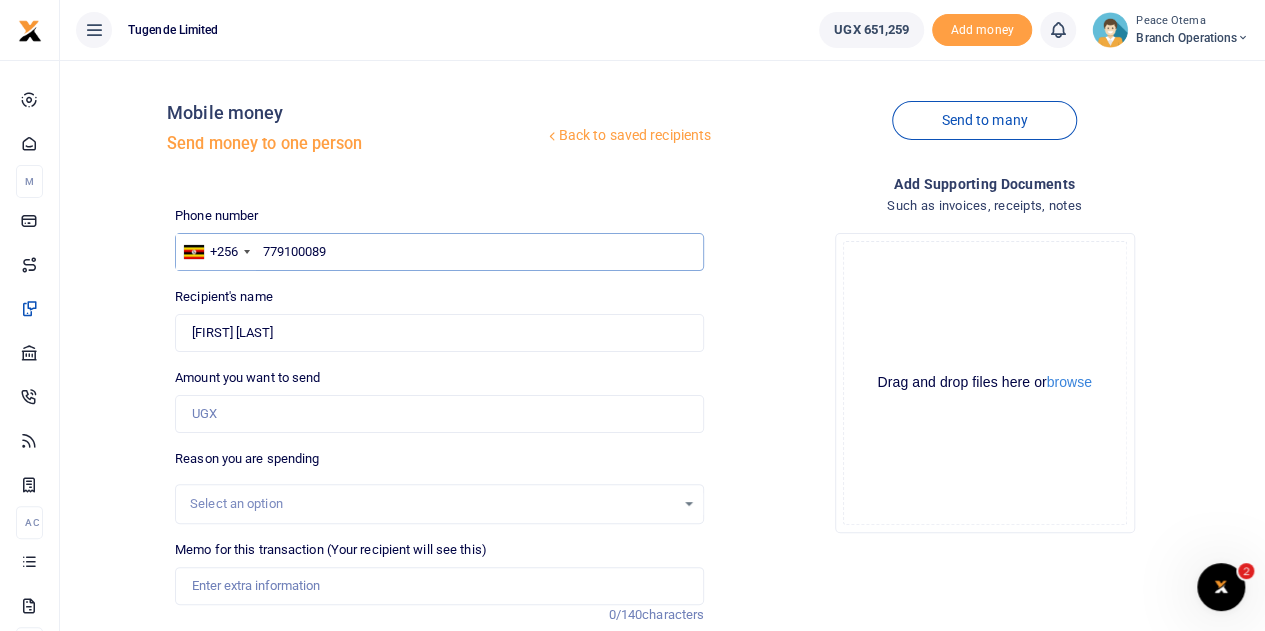 type on "779100089" 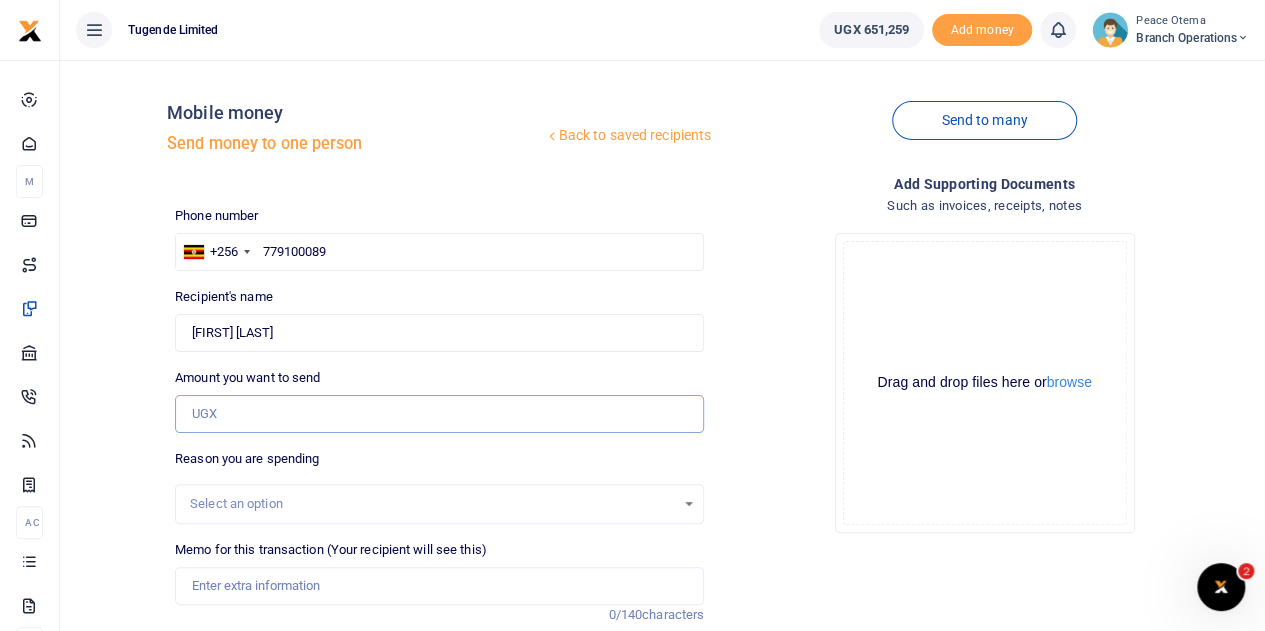 click on "Amount you want to send" at bounding box center [439, 414] 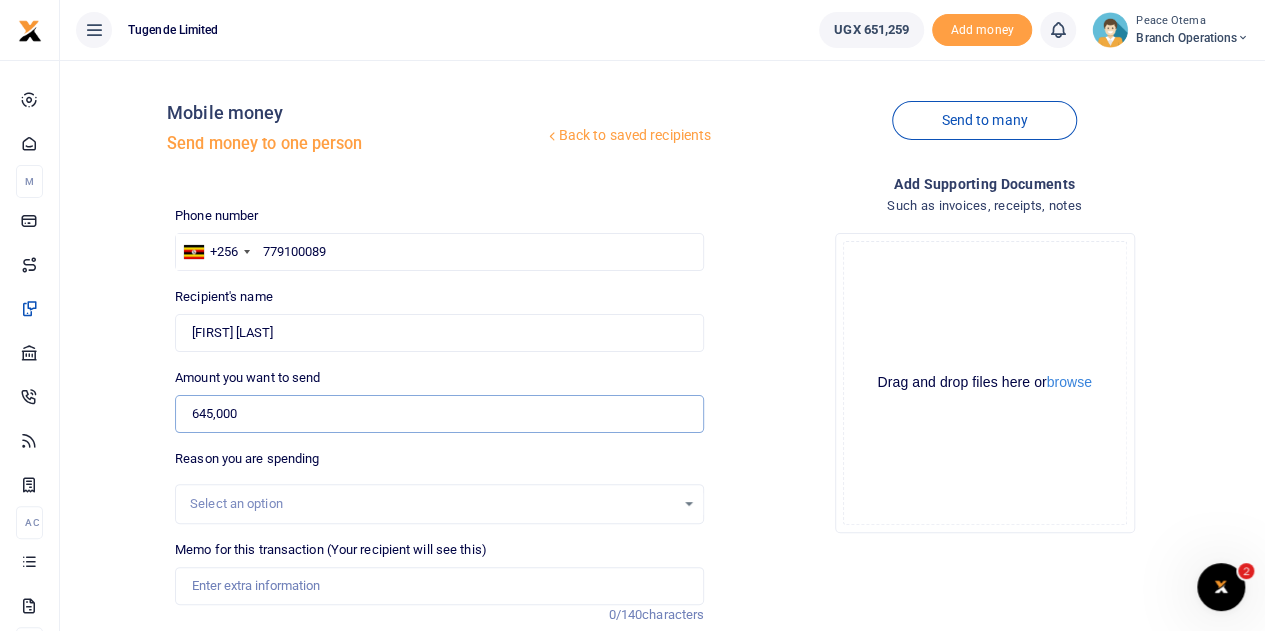 type on "645,000" 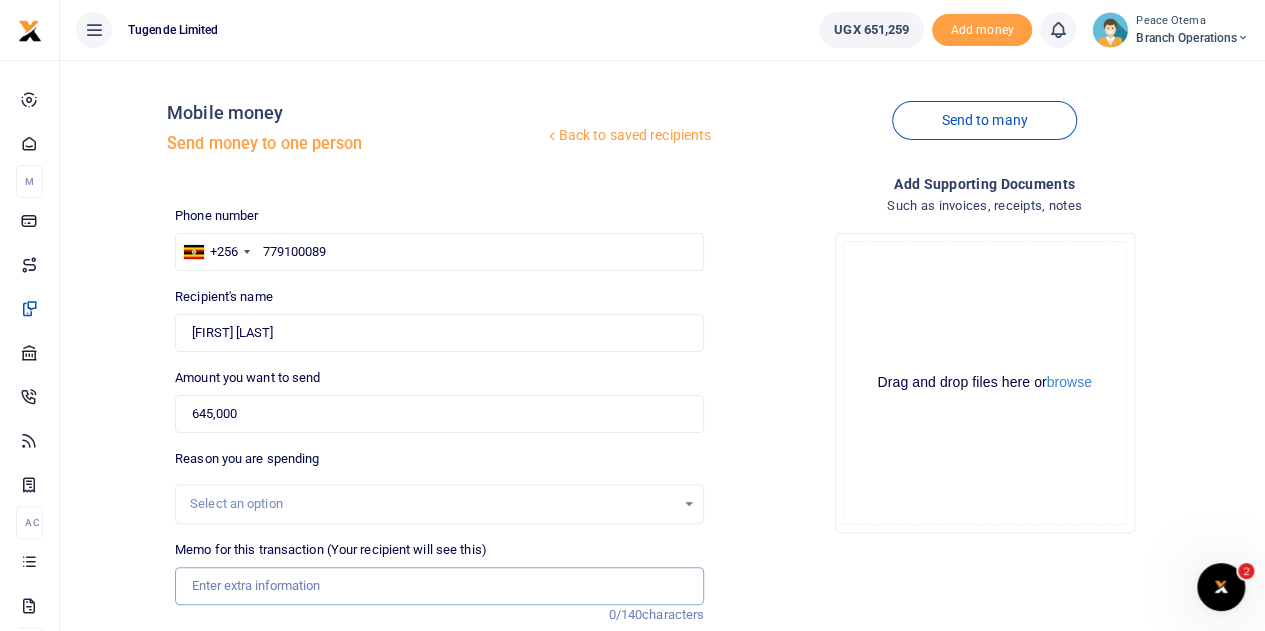 click on "Memo for this transaction (Your recipient will see this)" at bounding box center [439, 586] 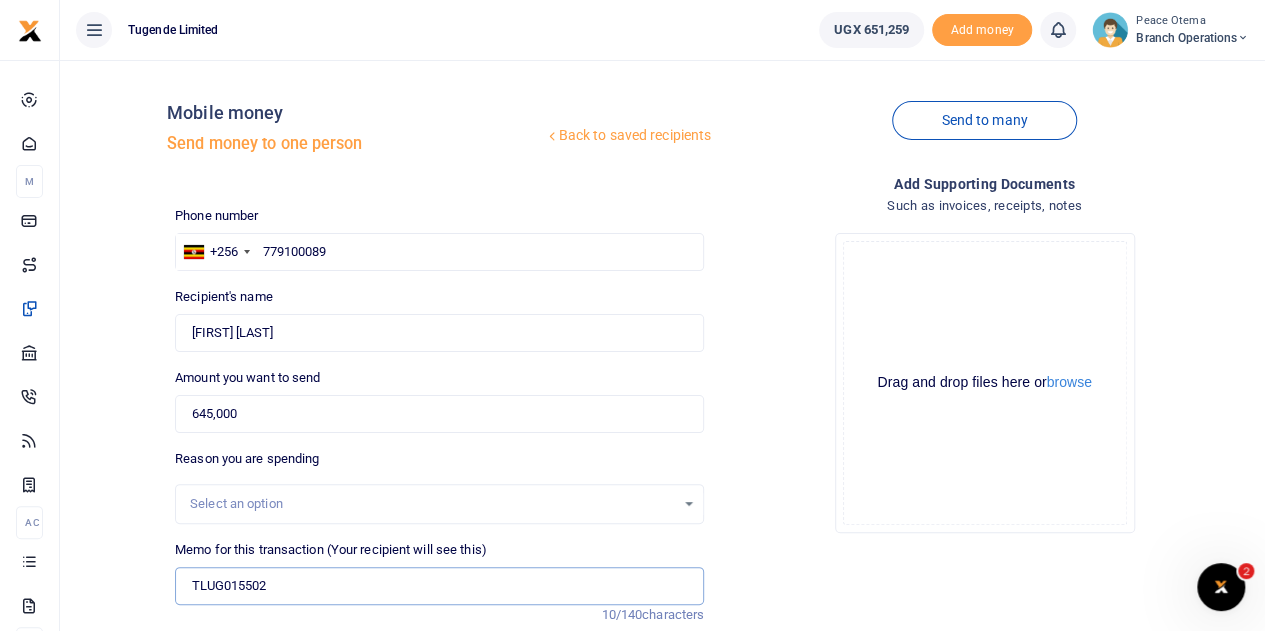 click on "TLUG015502" at bounding box center (439, 586) 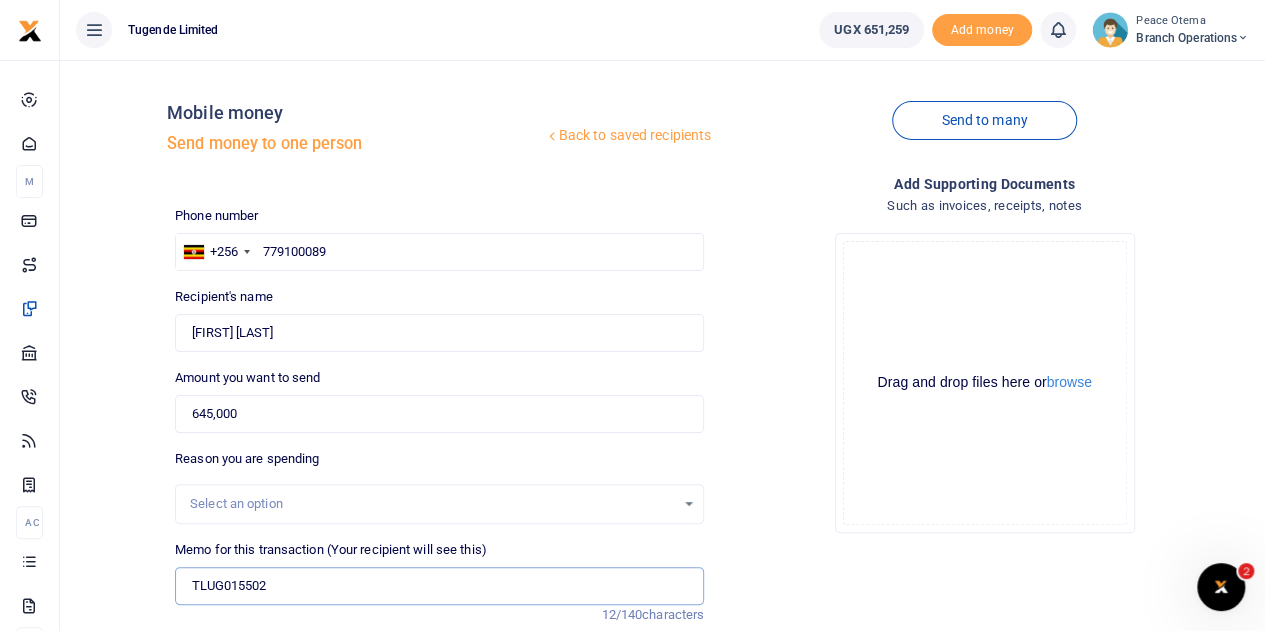 click on "TLUG015502" at bounding box center [439, 586] 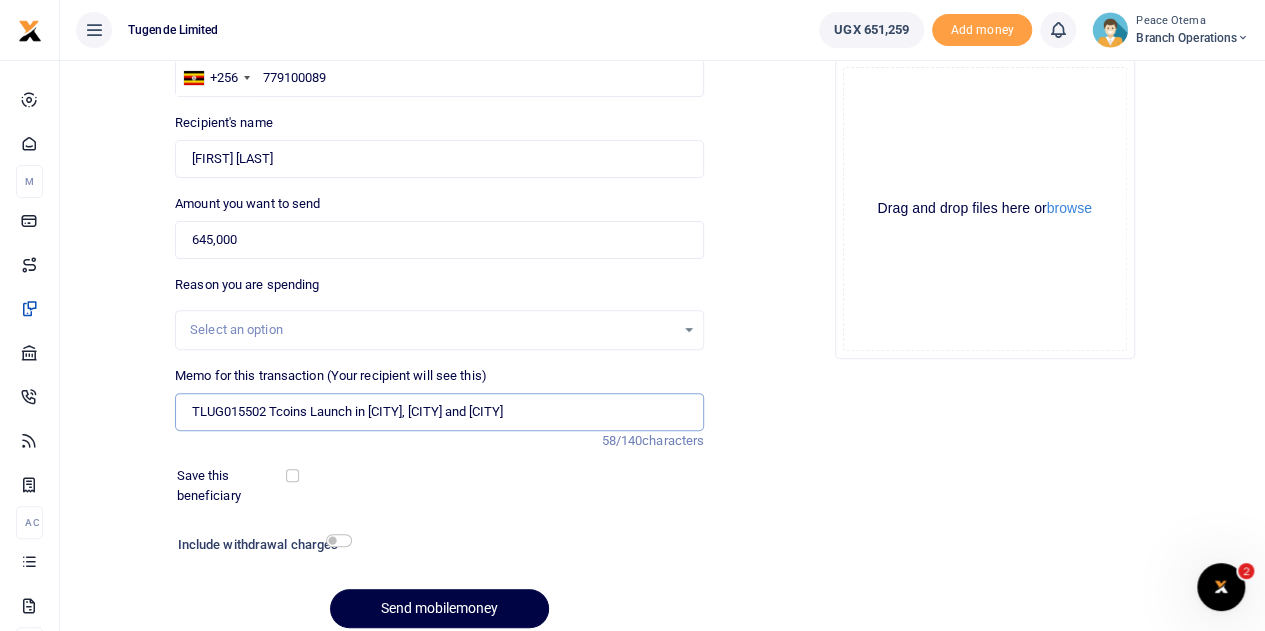 scroll, scrollTop: 175, scrollLeft: 0, axis: vertical 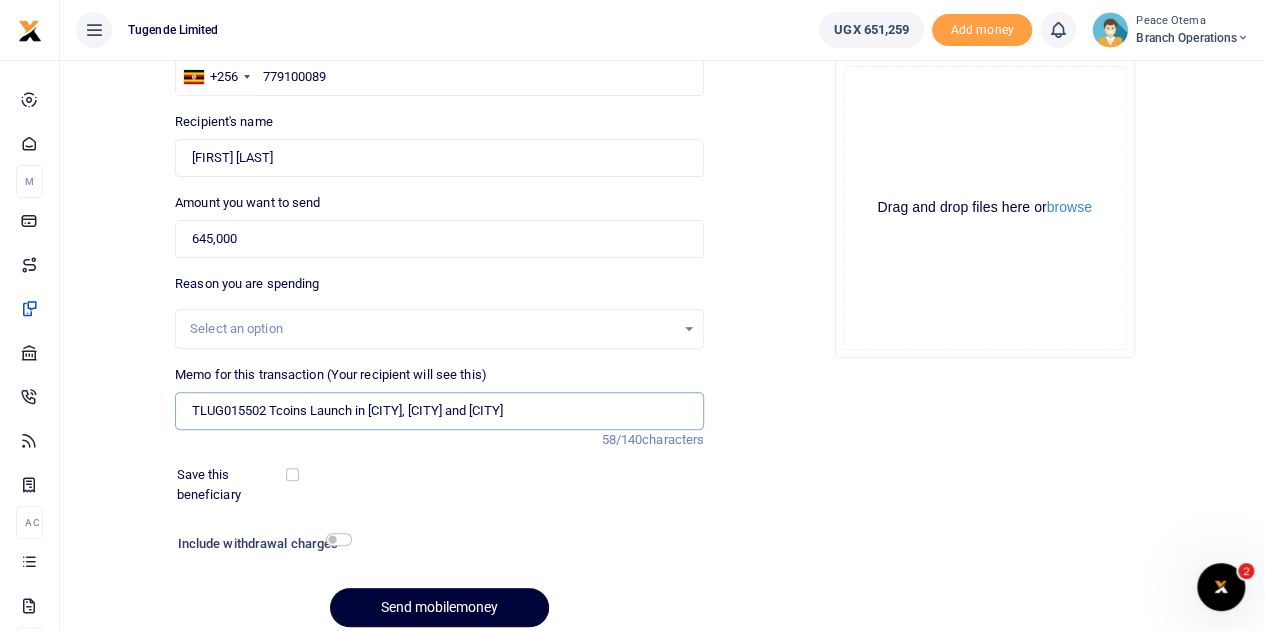 type on "TLUG015502  Tcoins Launch in Mubende Fortportal and  Hoima" 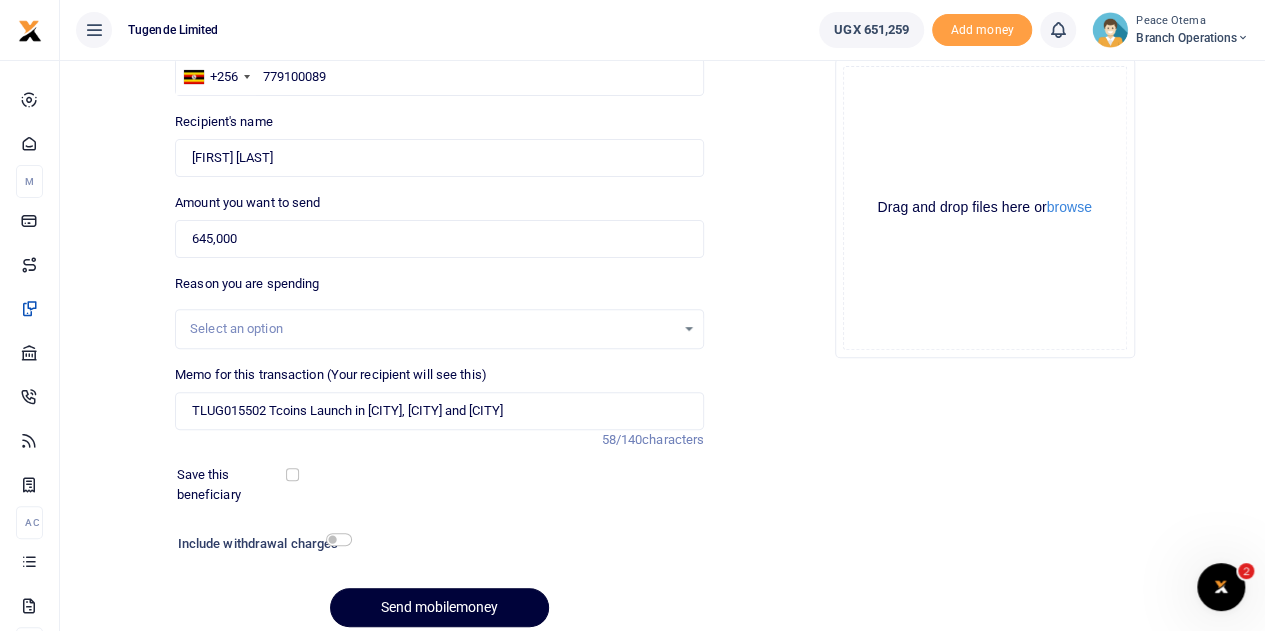 click on "Send mobilemoney" at bounding box center (439, 607) 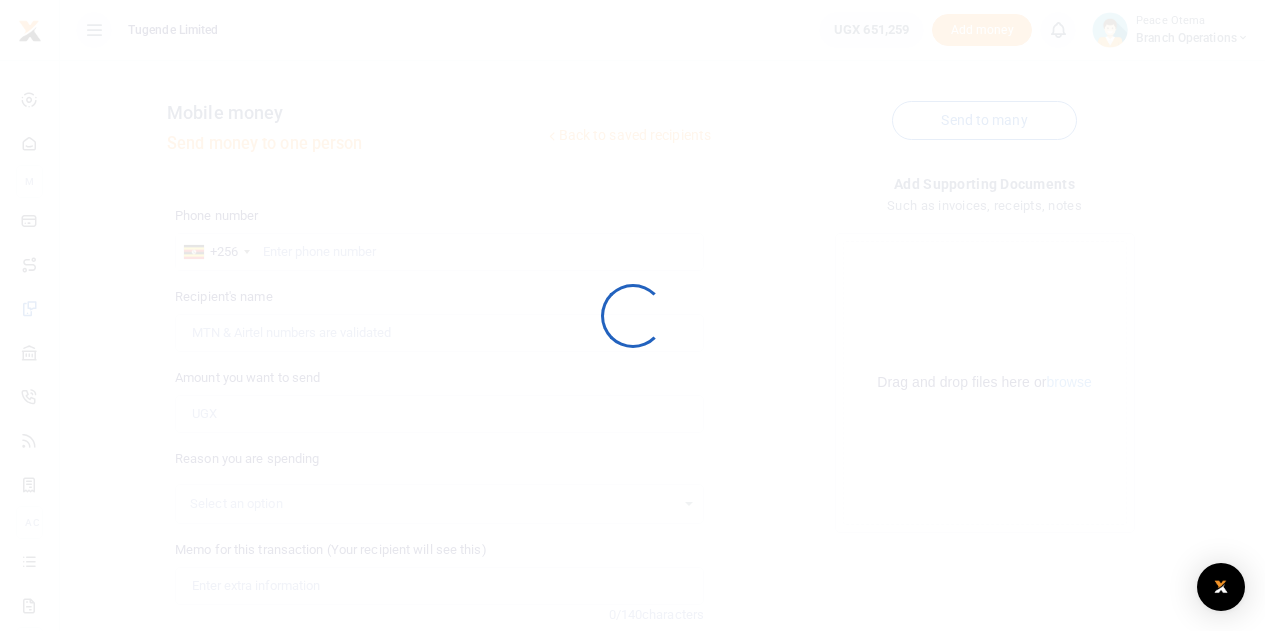 scroll, scrollTop: 175, scrollLeft: 0, axis: vertical 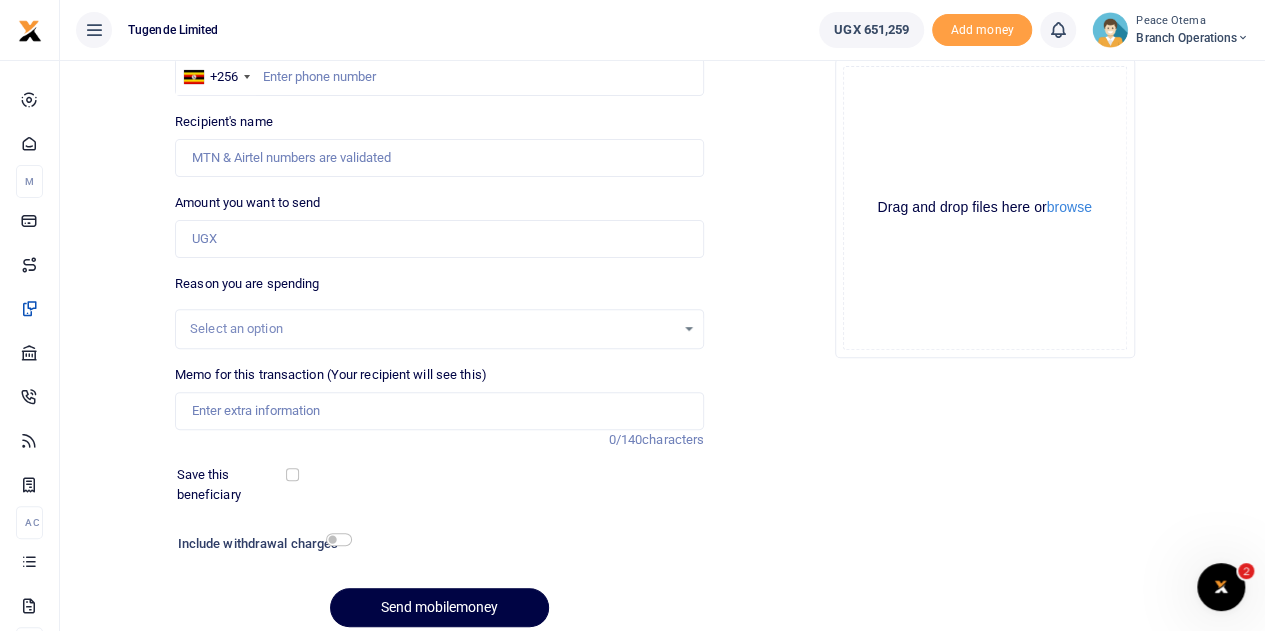 click at bounding box center (632, 315) 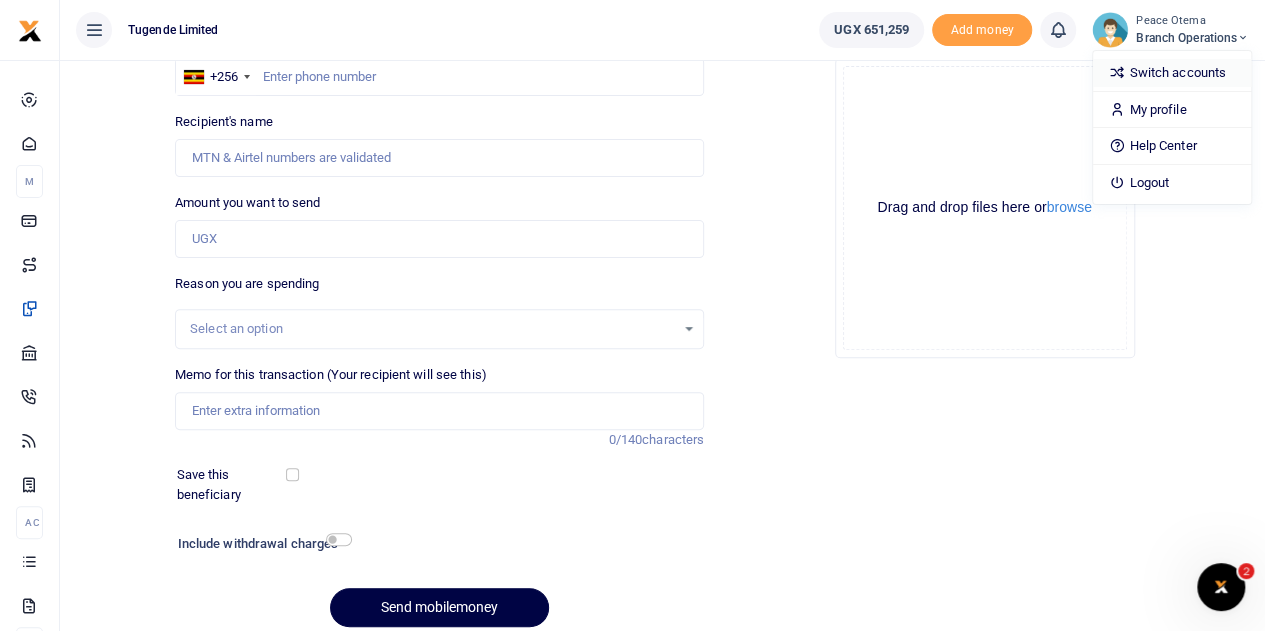 click on "Switch accounts" at bounding box center [1172, 73] 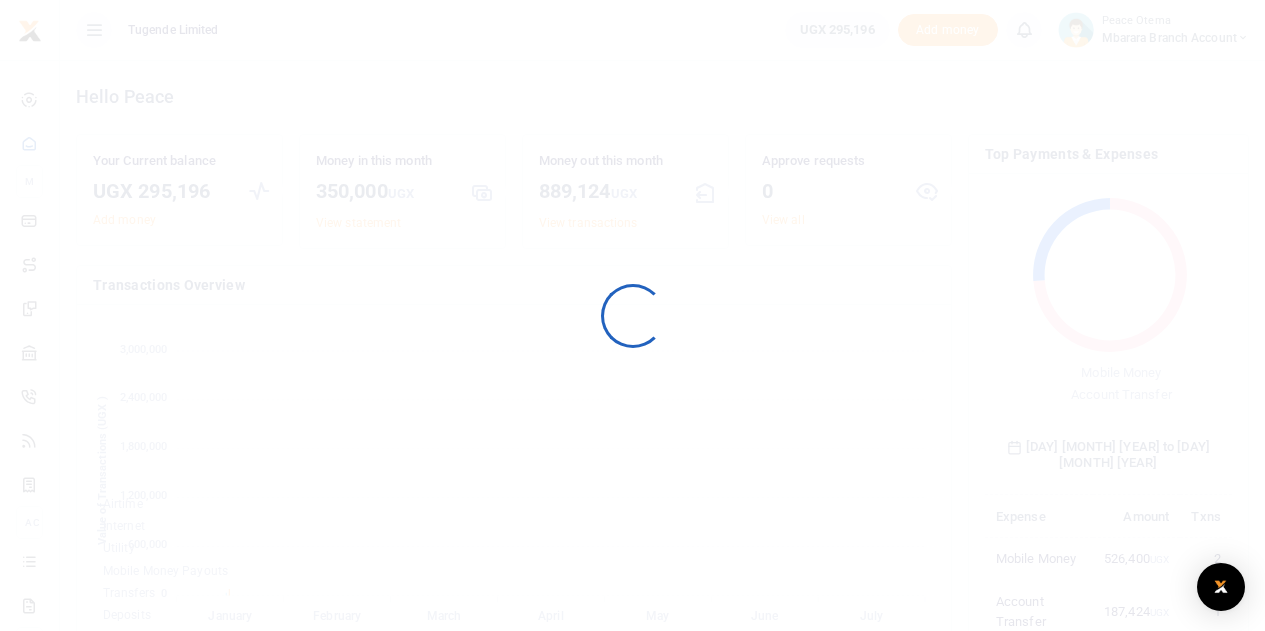 scroll, scrollTop: 0, scrollLeft: 0, axis: both 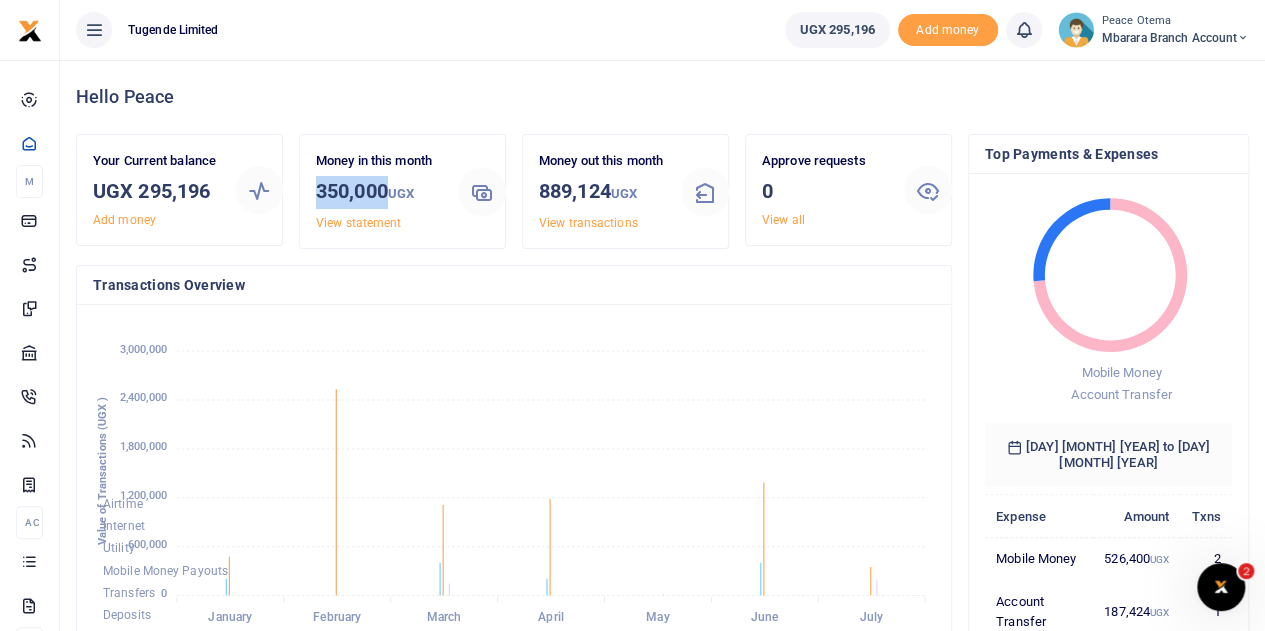 drag, startPoint x: 317, startPoint y: 187, endPoint x: 387, endPoint y: 191, distance: 70.11419 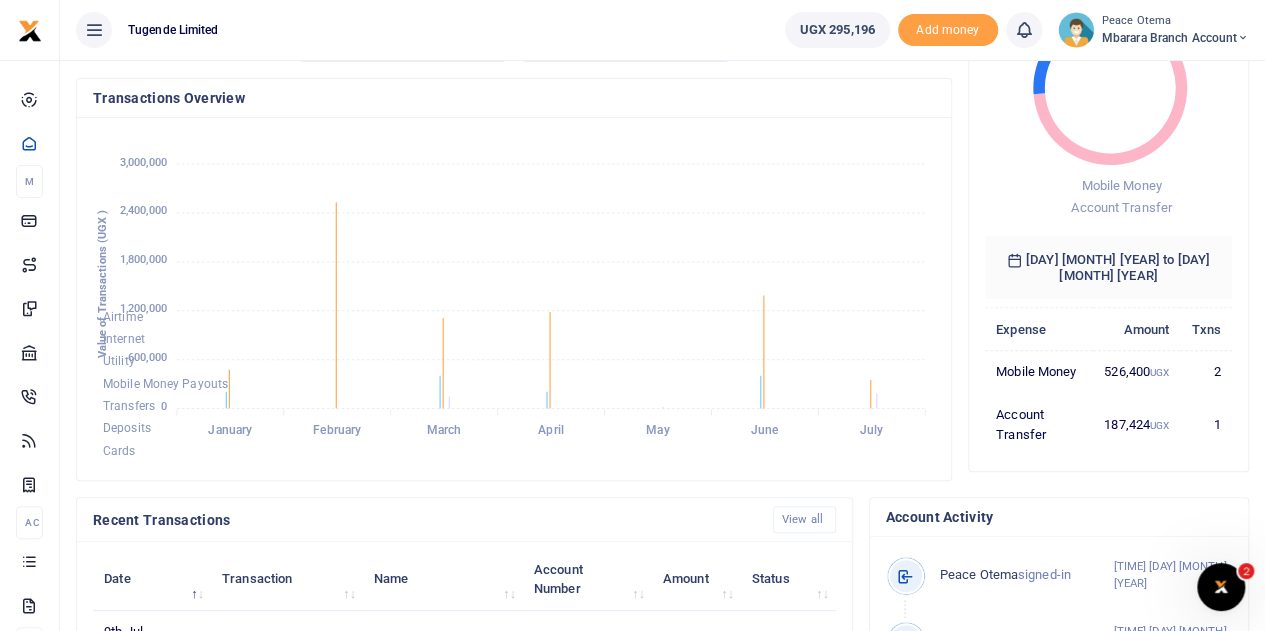 scroll, scrollTop: 0, scrollLeft: 0, axis: both 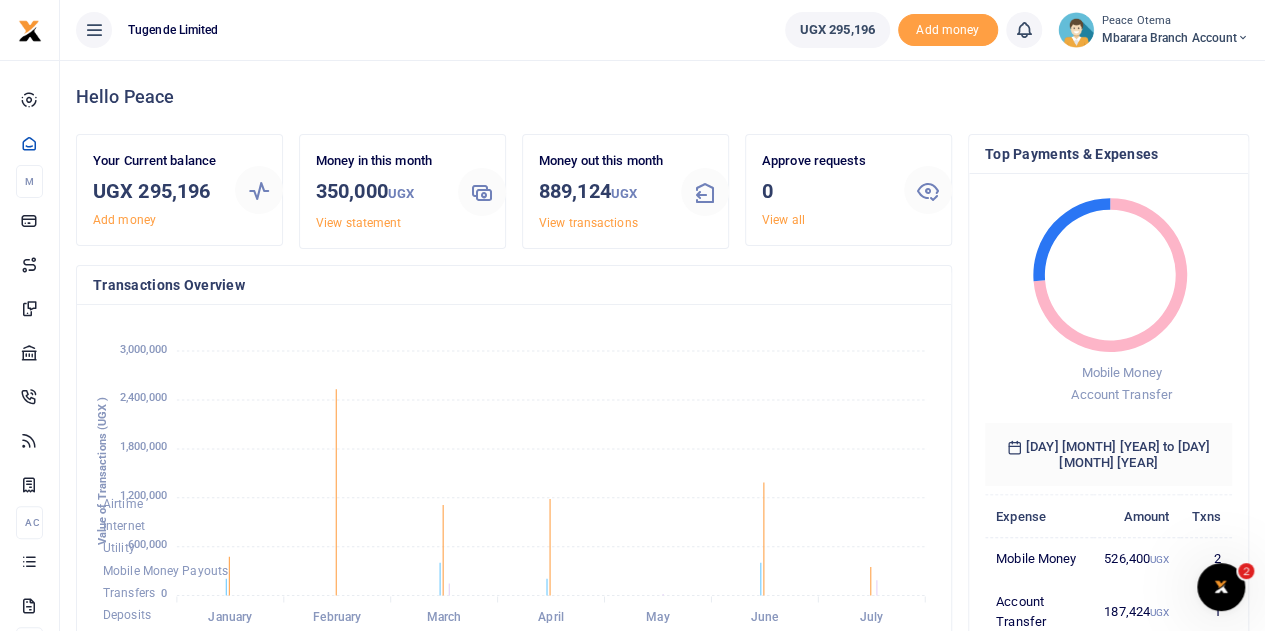 click on "Hello Peace" at bounding box center [662, 97] 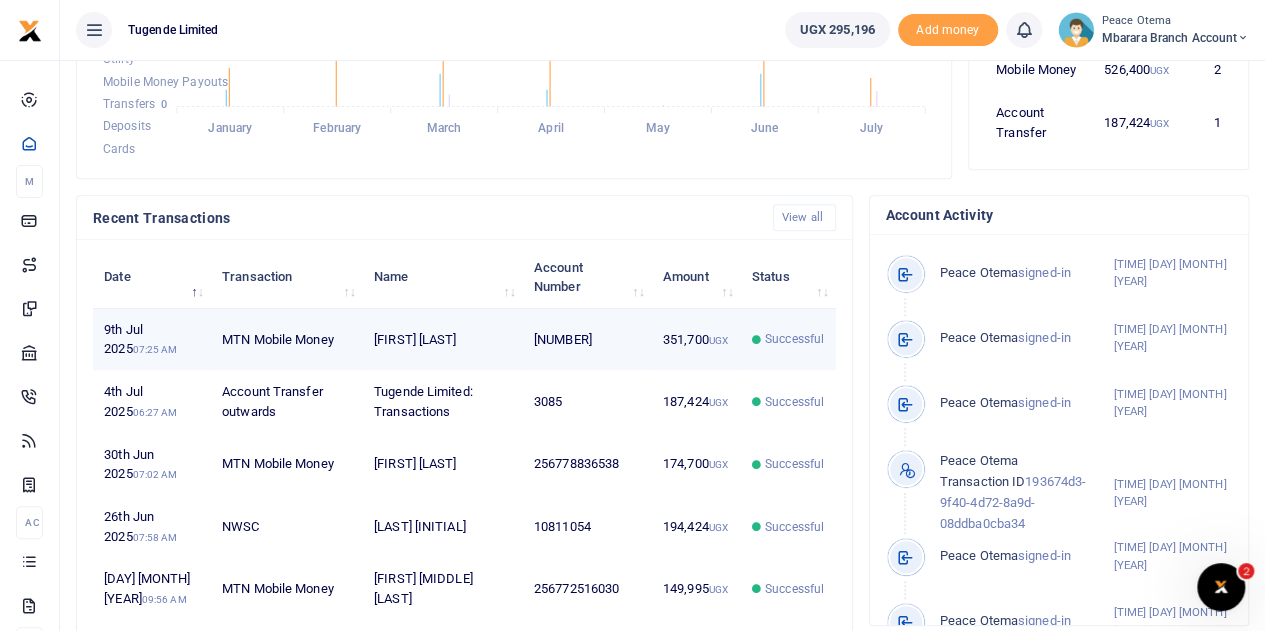 scroll, scrollTop: 437, scrollLeft: 0, axis: vertical 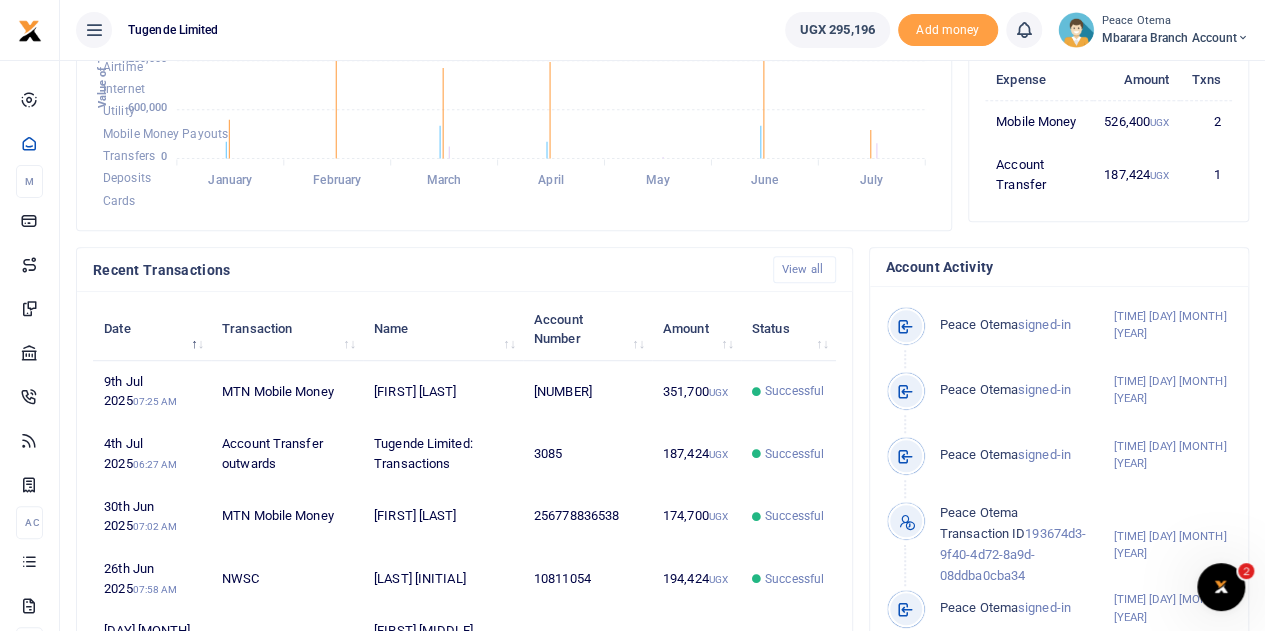click on "Account Number" at bounding box center [587, 329] 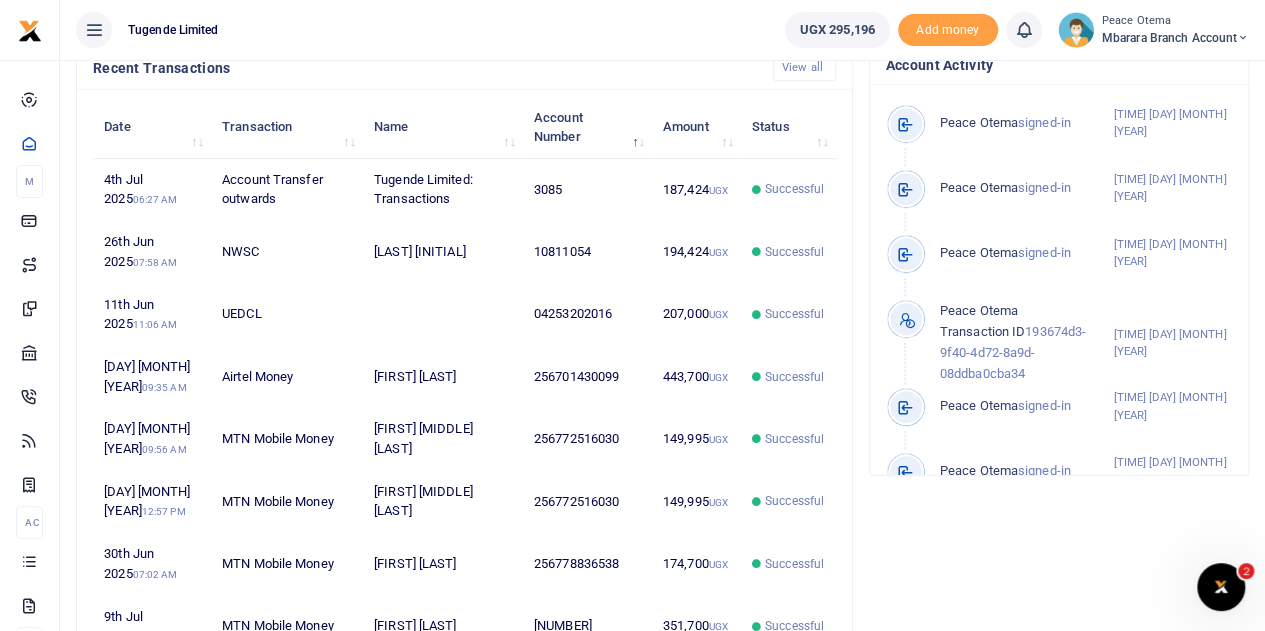 scroll, scrollTop: 754, scrollLeft: 0, axis: vertical 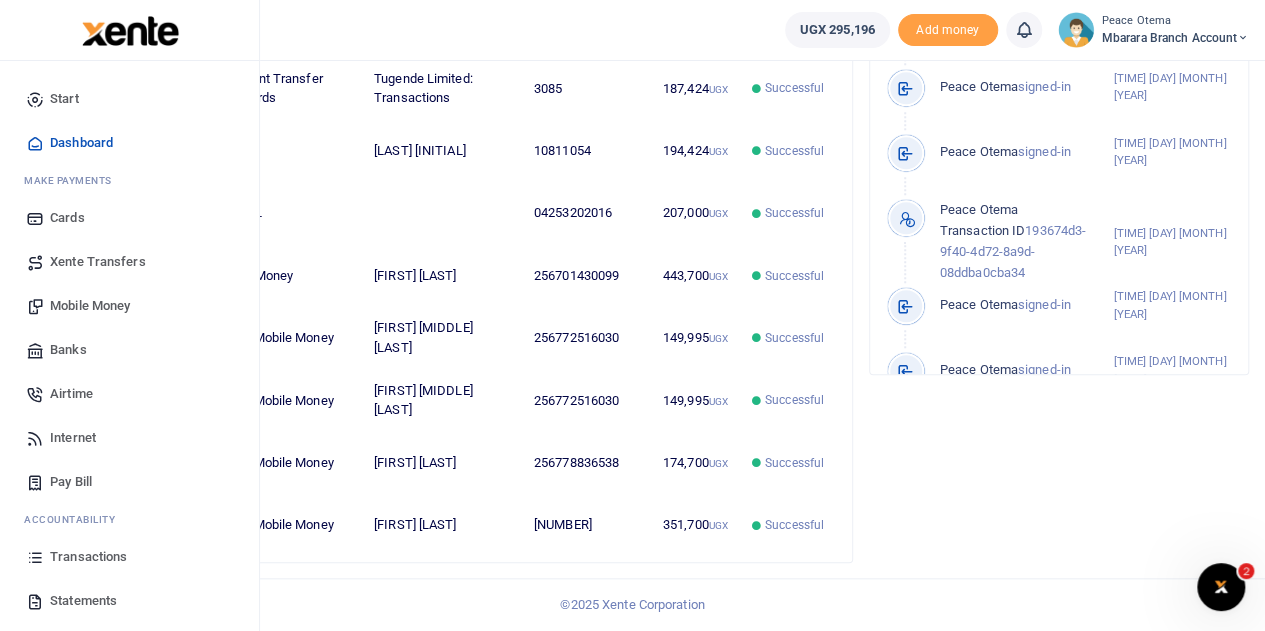 click on "Statements" at bounding box center (83, 601) 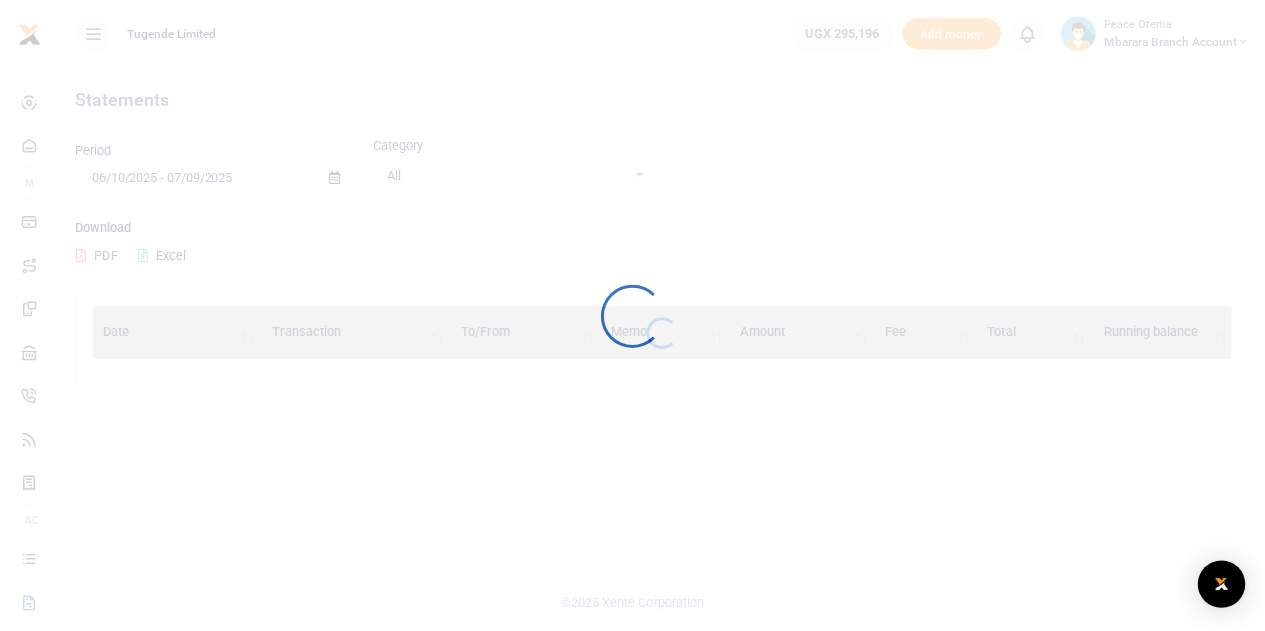 scroll, scrollTop: 0, scrollLeft: 0, axis: both 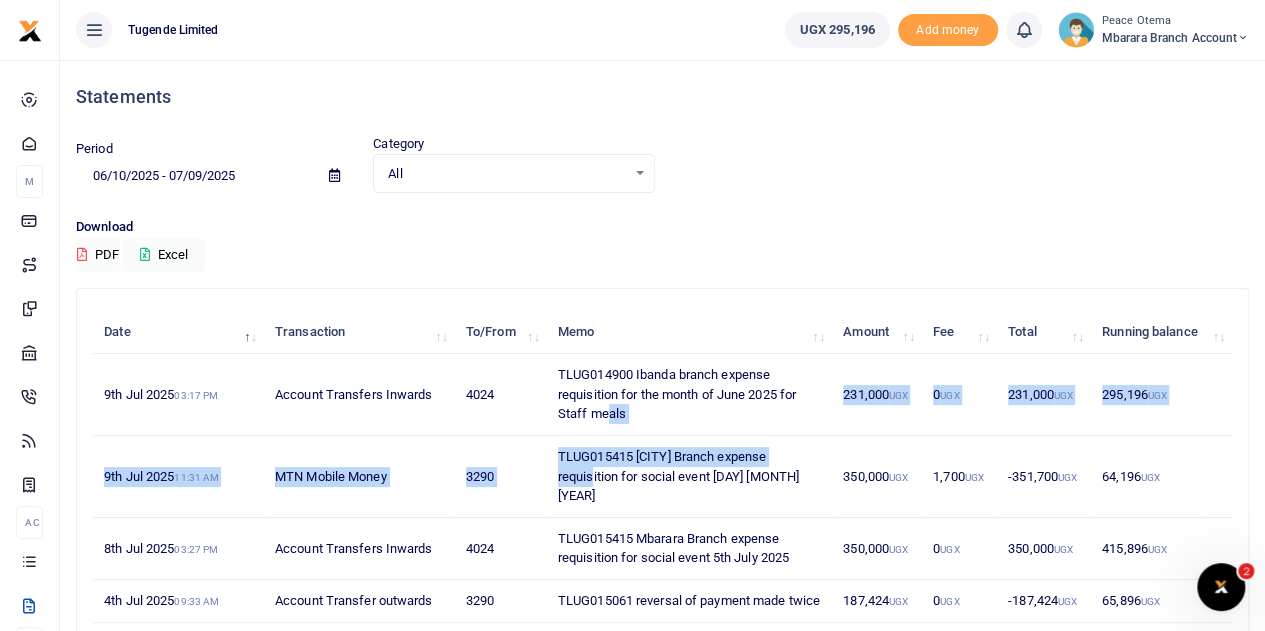 drag, startPoint x: 606, startPoint y: 417, endPoint x: 591, endPoint y: 465, distance: 50.289165 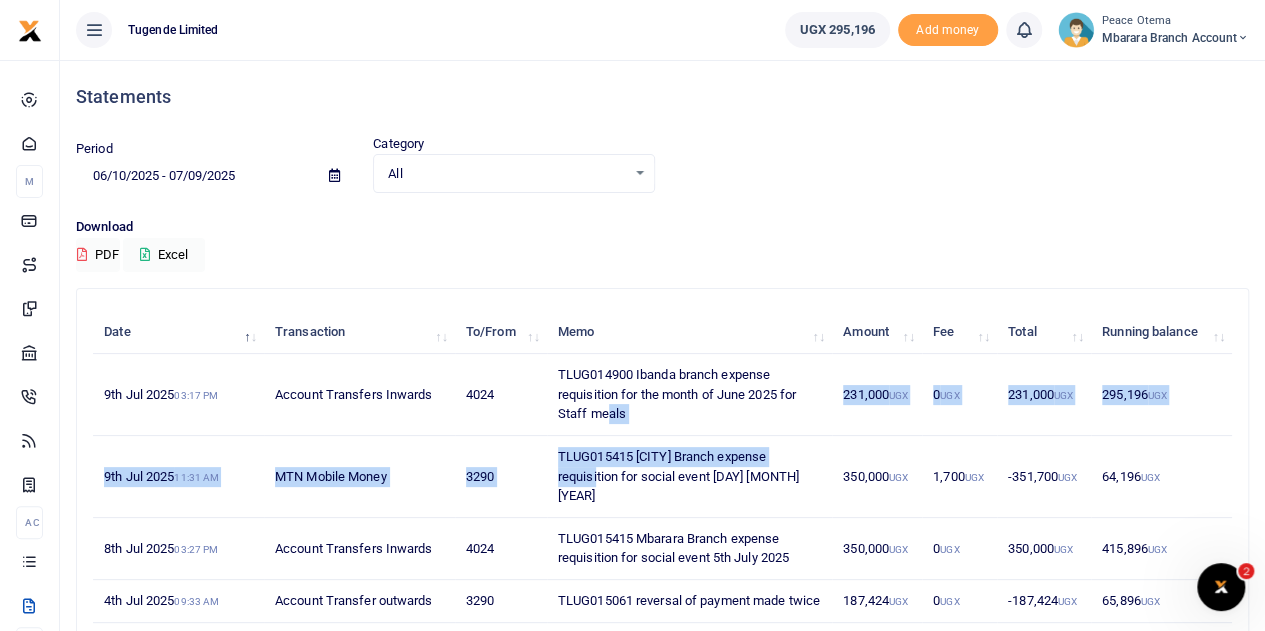 click on "TLUG015415 [CITY] Branch expense requisition for social event [DAY] [MONTH] [YEAR]" at bounding box center (689, 477) 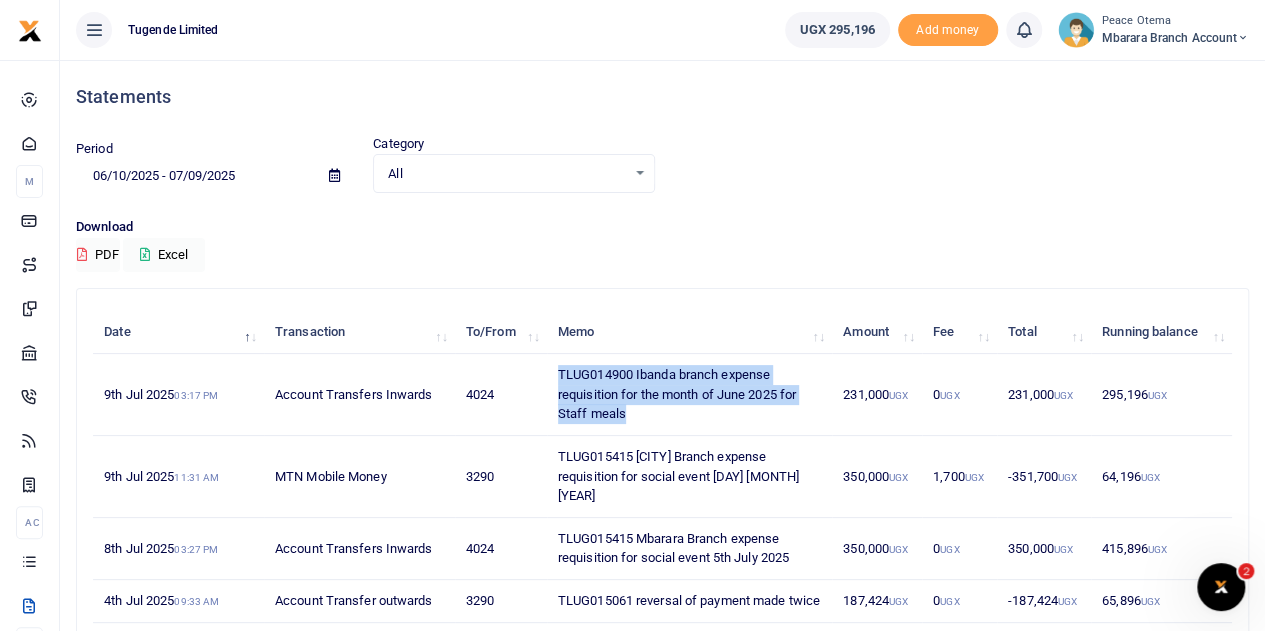 drag, startPoint x: 559, startPoint y: 372, endPoint x: 634, endPoint y: 411, distance: 84.53402 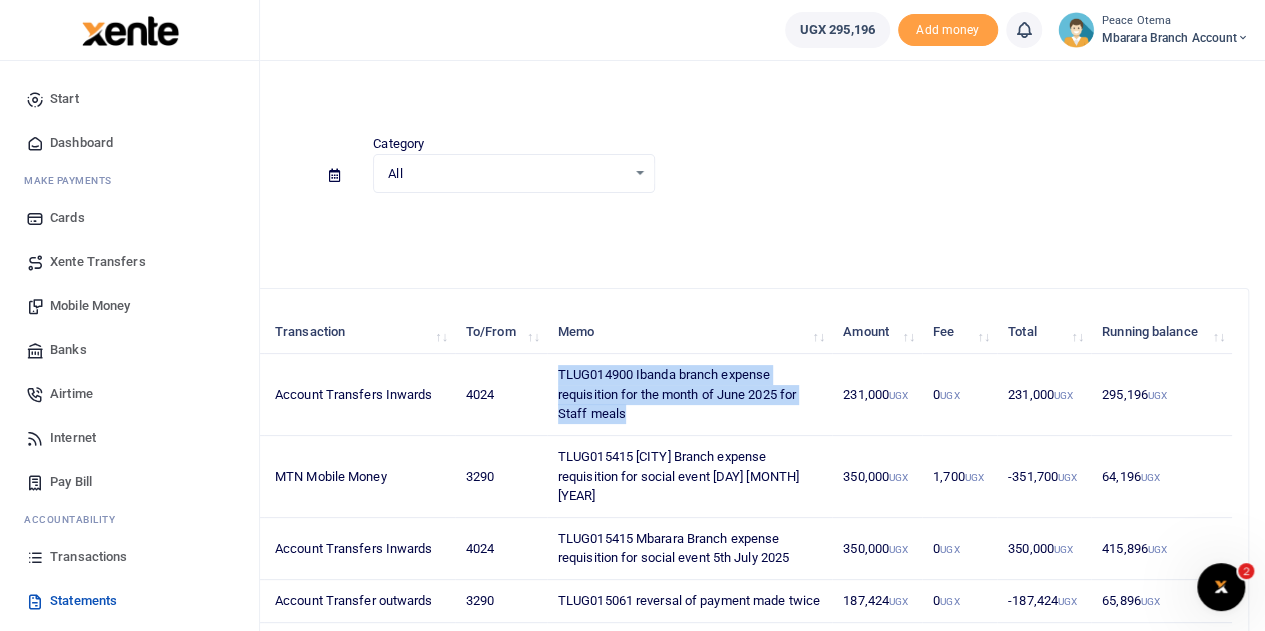 click on "Xente Transfers" at bounding box center (98, 262) 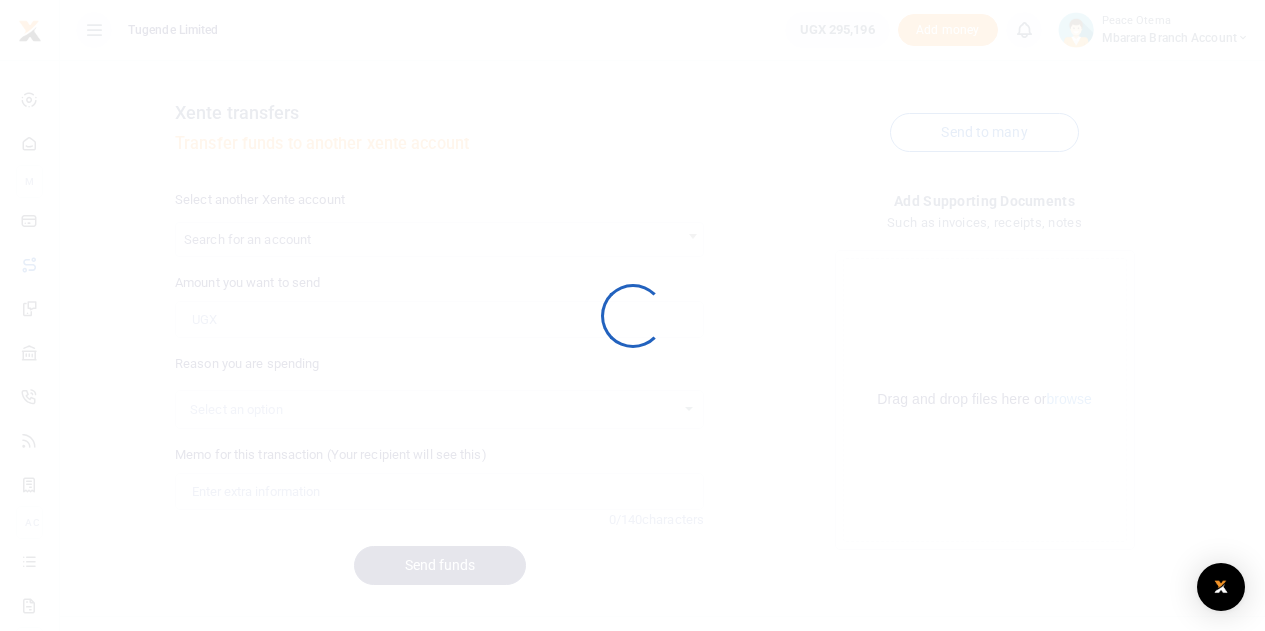 scroll, scrollTop: 0, scrollLeft: 0, axis: both 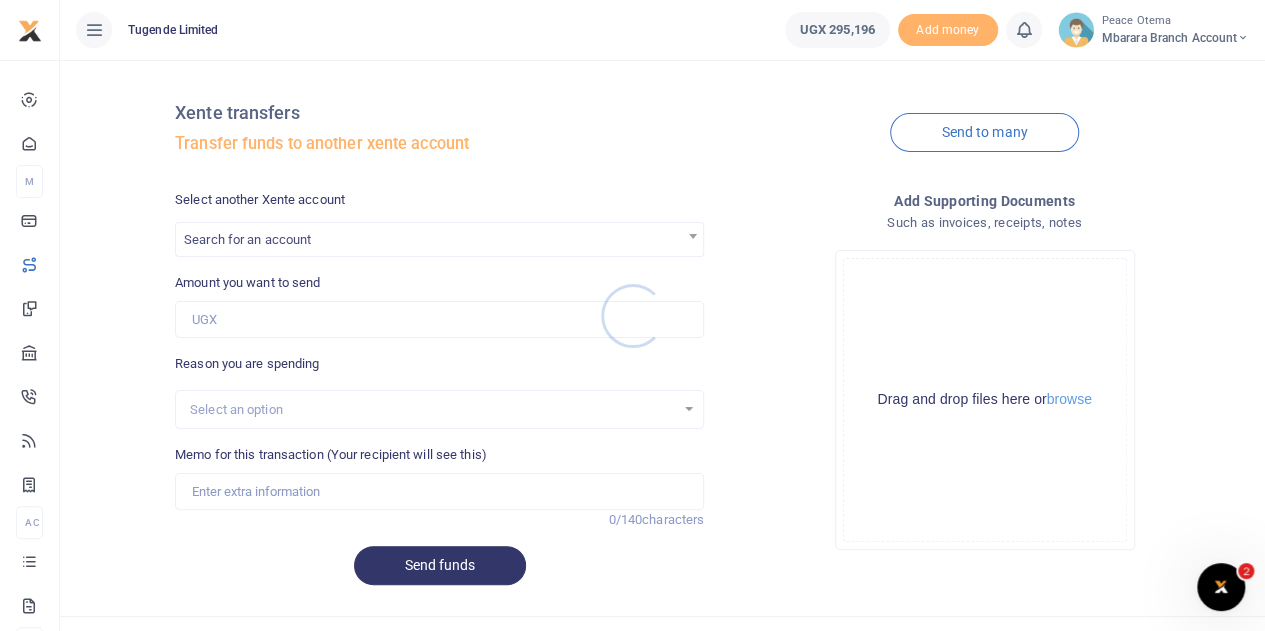 click at bounding box center [632, 315] 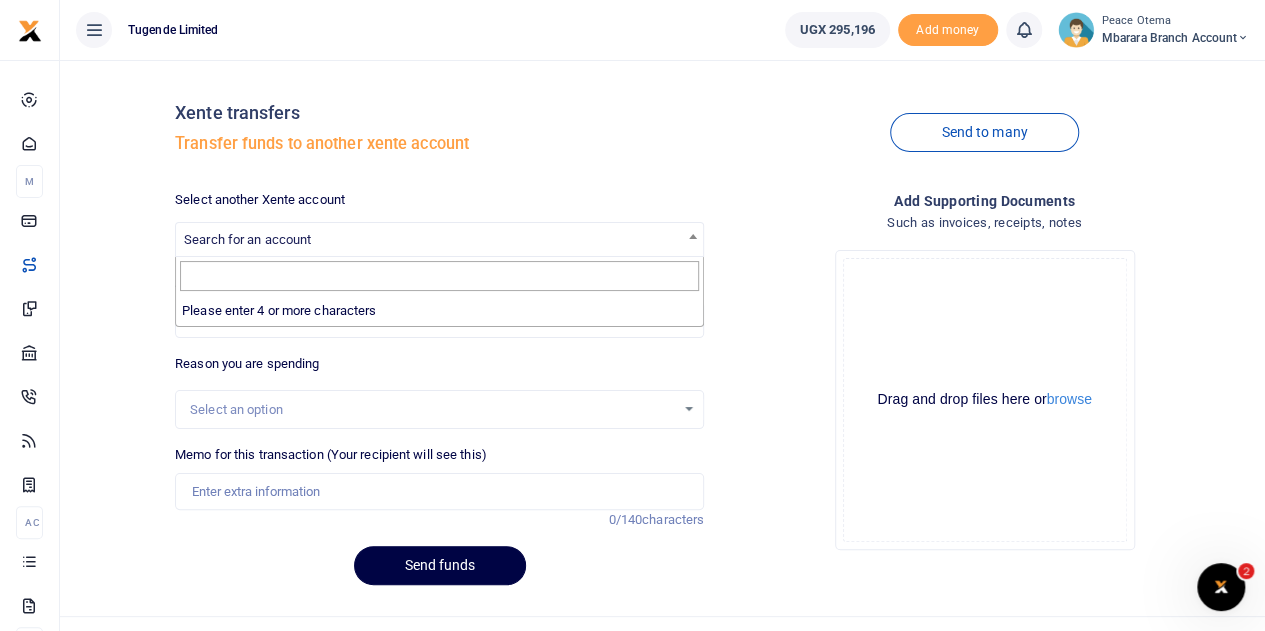 click on "Search for an account" at bounding box center [247, 239] 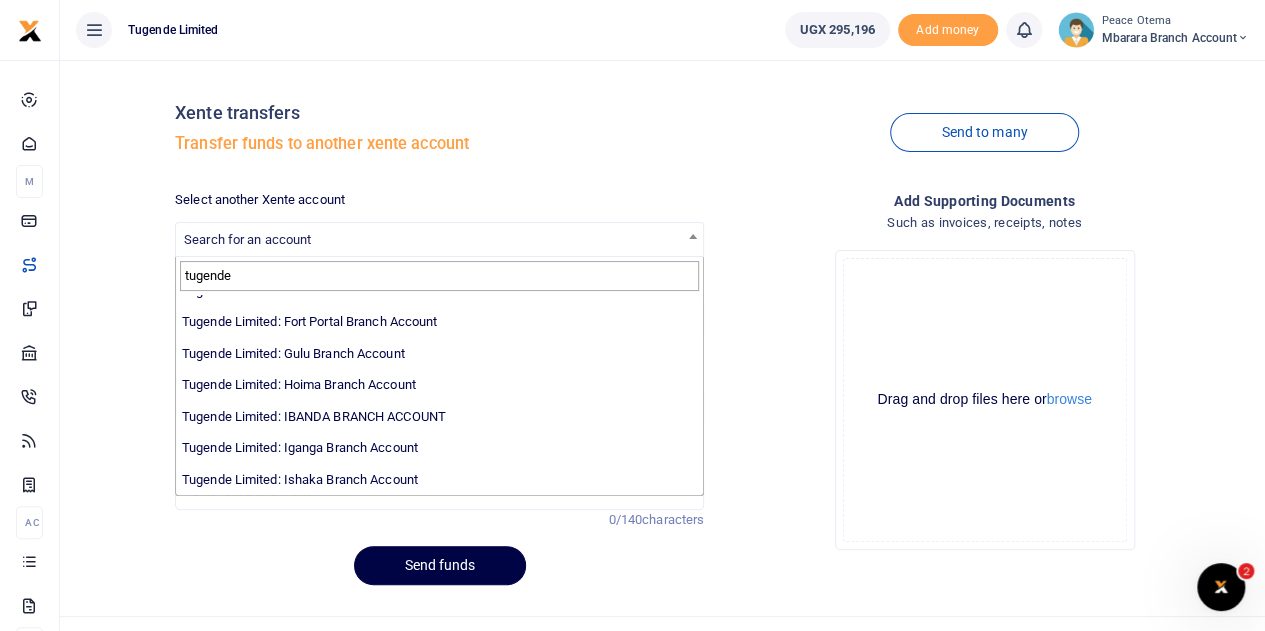 scroll, scrollTop: 109, scrollLeft: 0, axis: vertical 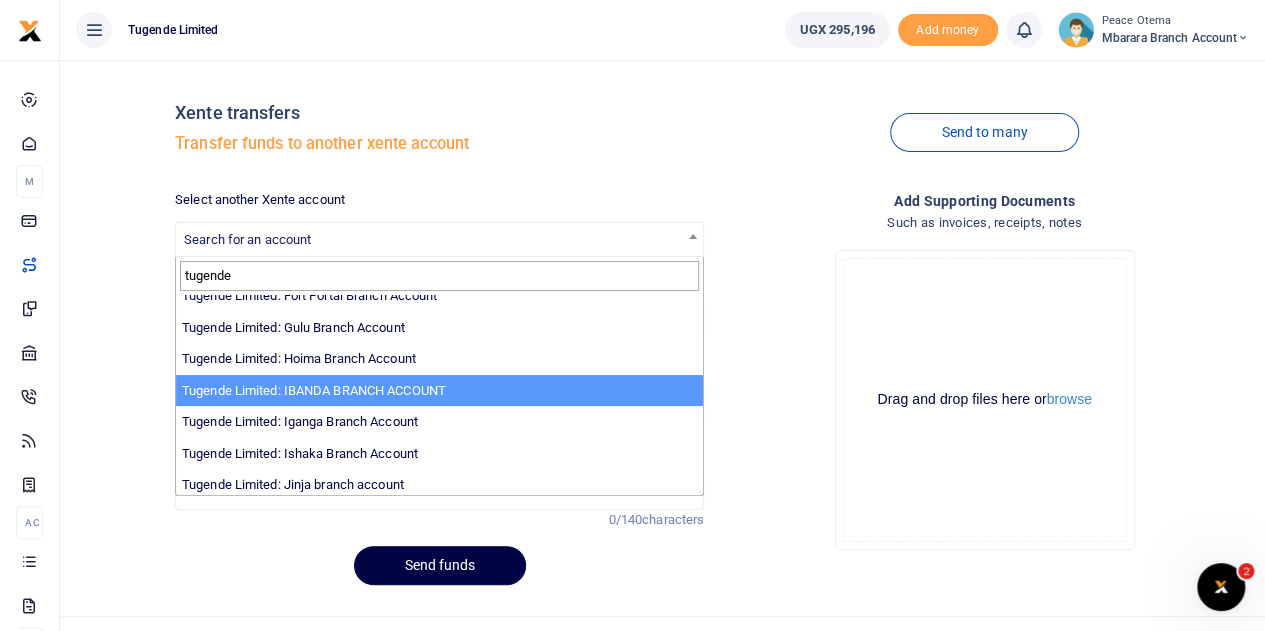 type on "tugende" 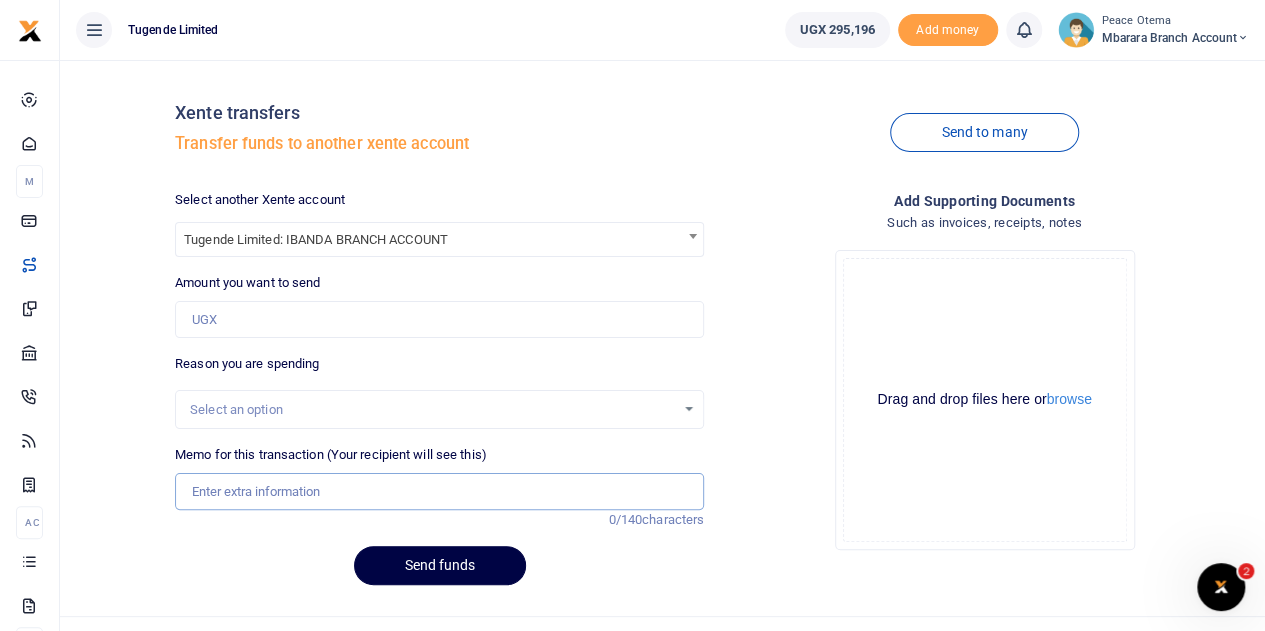 click on "Memo for this transaction (Your recipient will see this)" at bounding box center [439, 492] 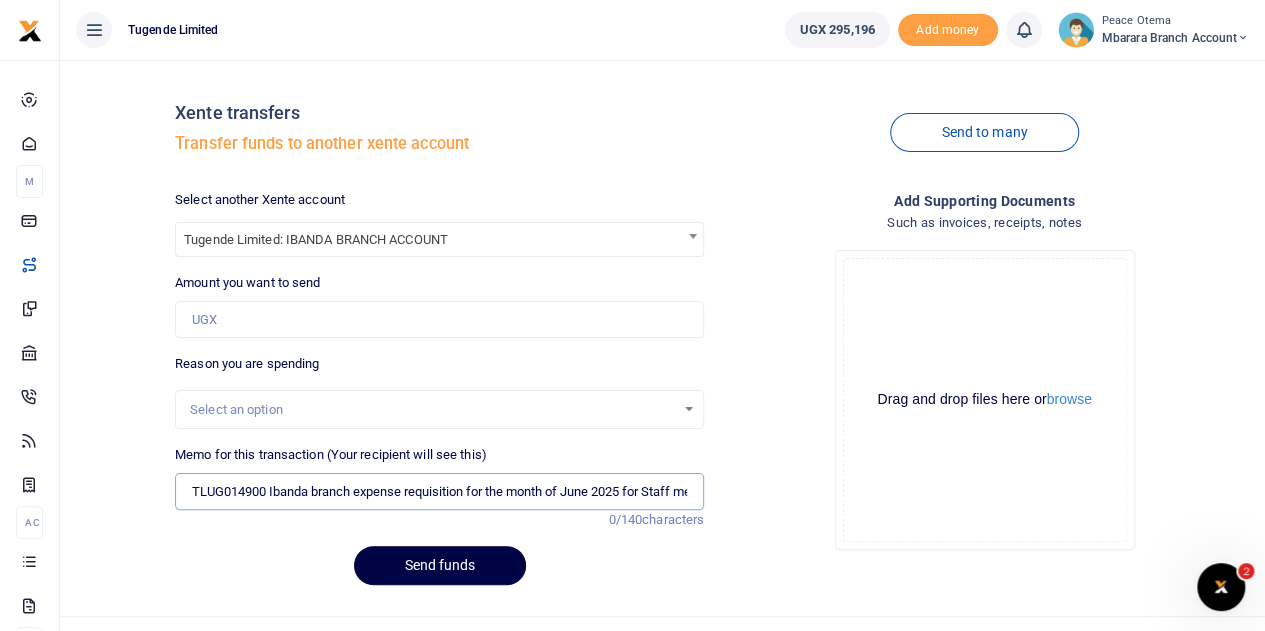 scroll, scrollTop: 0, scrollLeft: 31, axis: horizontal 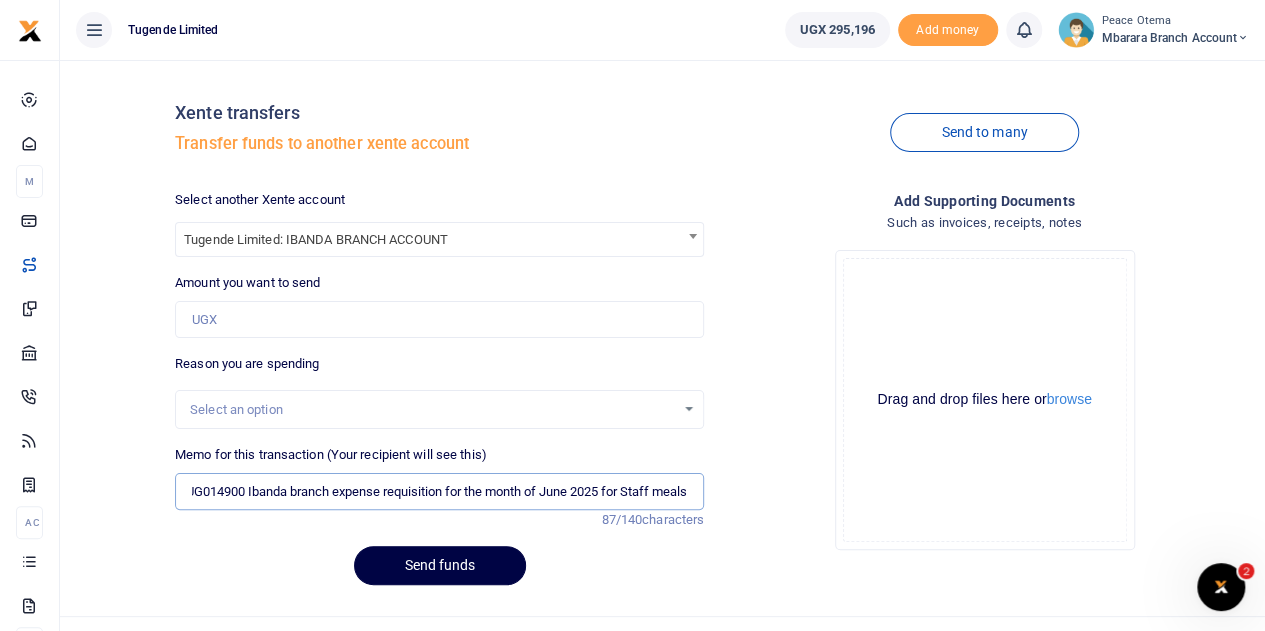 type on "TLUG014900 Ibanda branch expense requisition for the month of June 2025 for Staff meals" 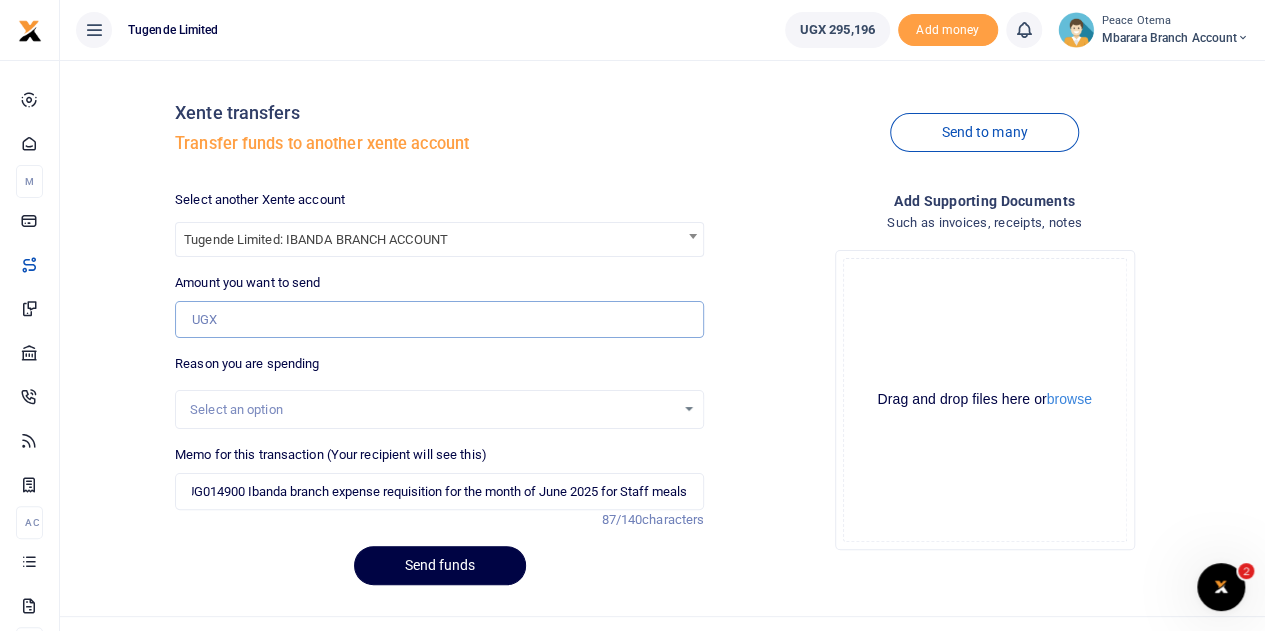 scroll, scrollTop: 0, scrollLeft: 0, axis: both 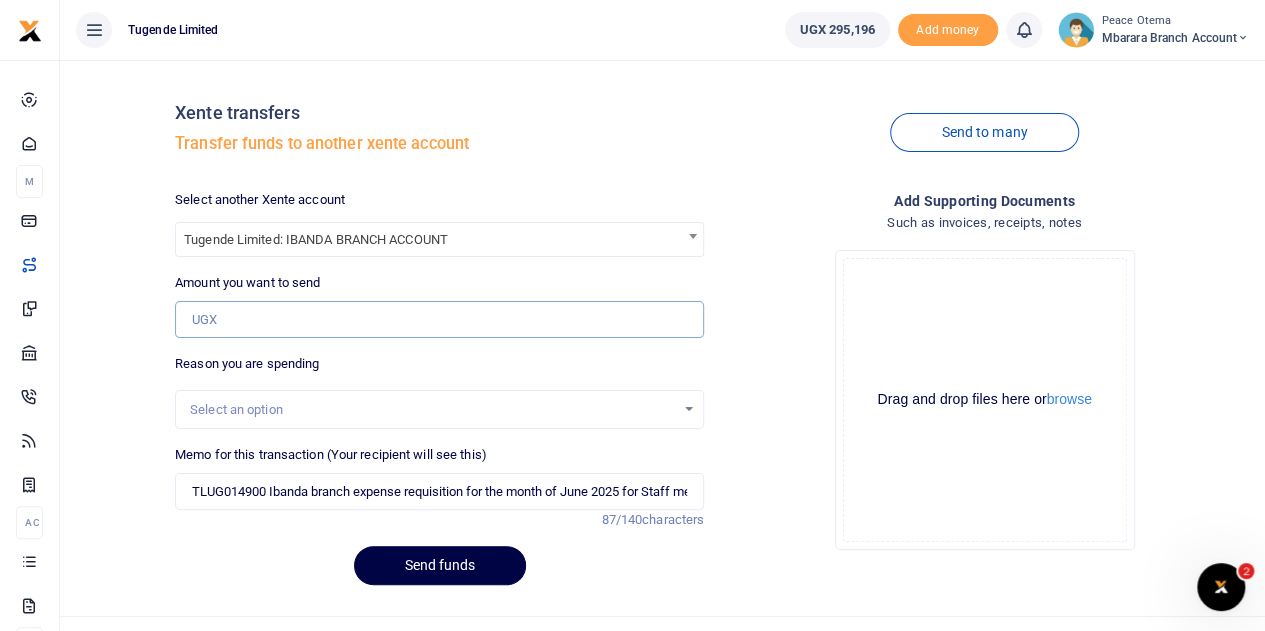 click on "Amount you want to send" at bounding box center (439, 320) 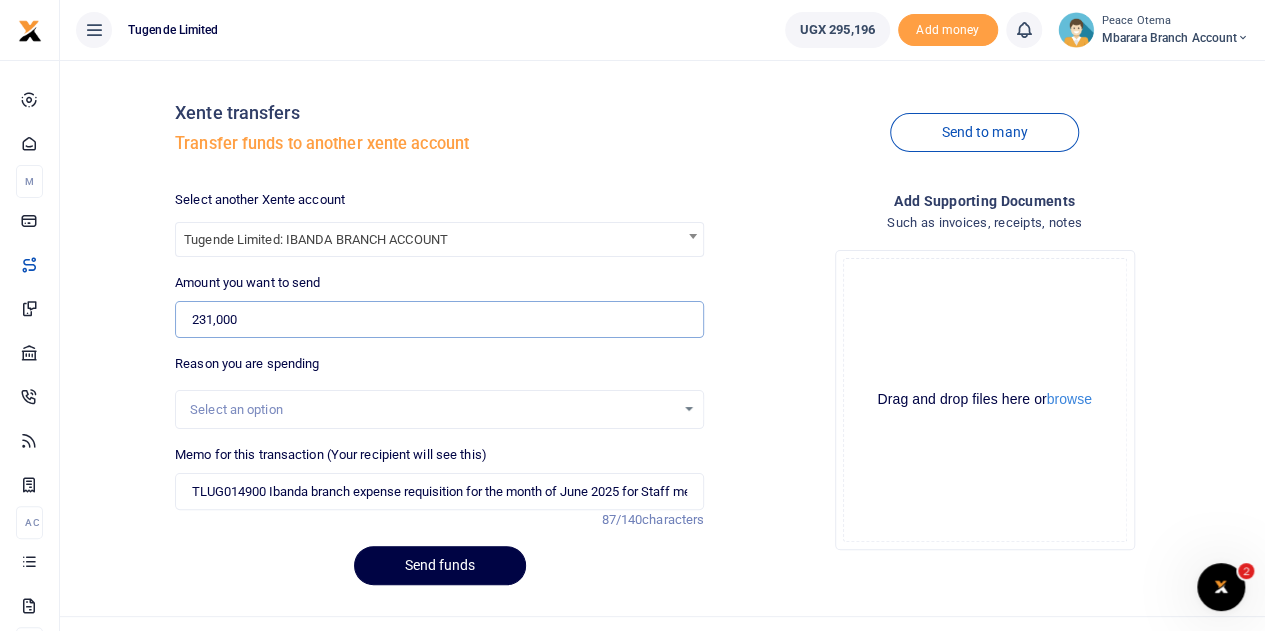 type on "231,000" 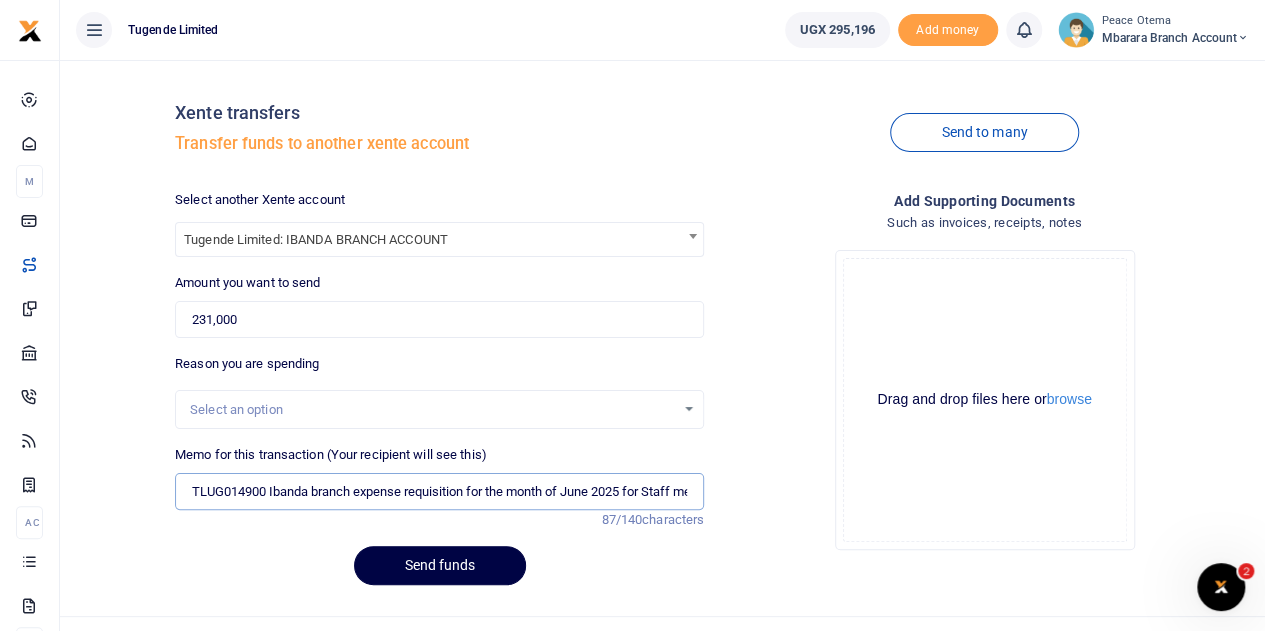 click on "TLUG014900 Ibanda branch expense requisition for the month of June 2025 for Staff meals" at bounding box center [439, 492] 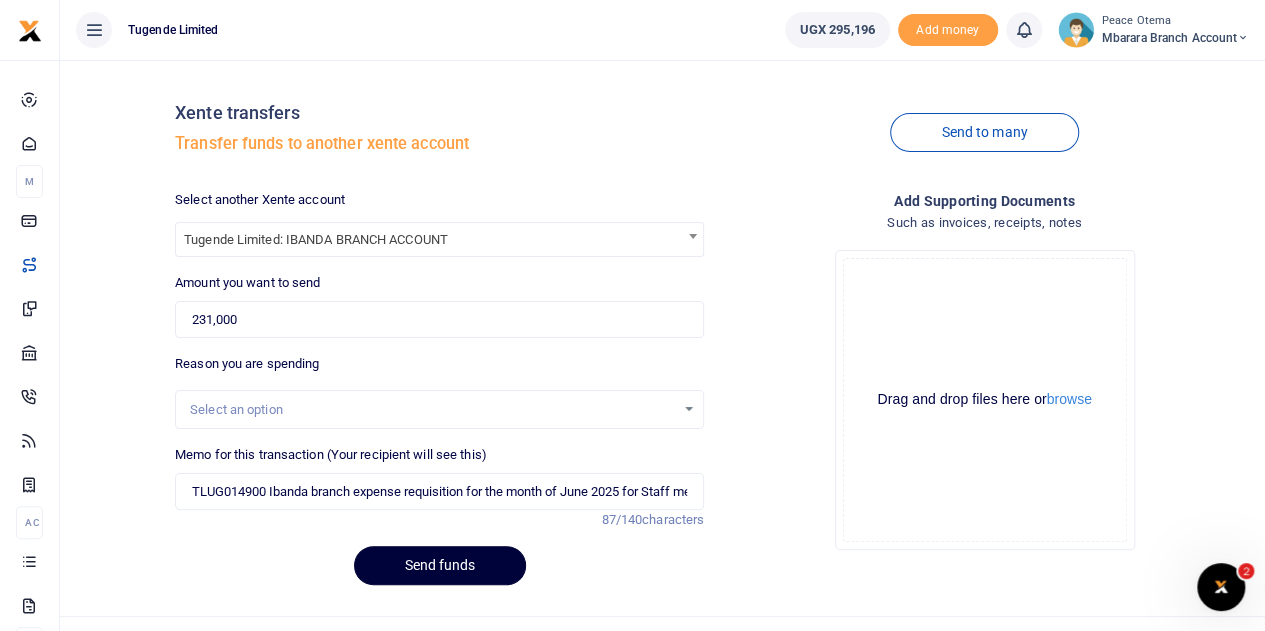 click on "Send funds" at bounding box center [440, 565] 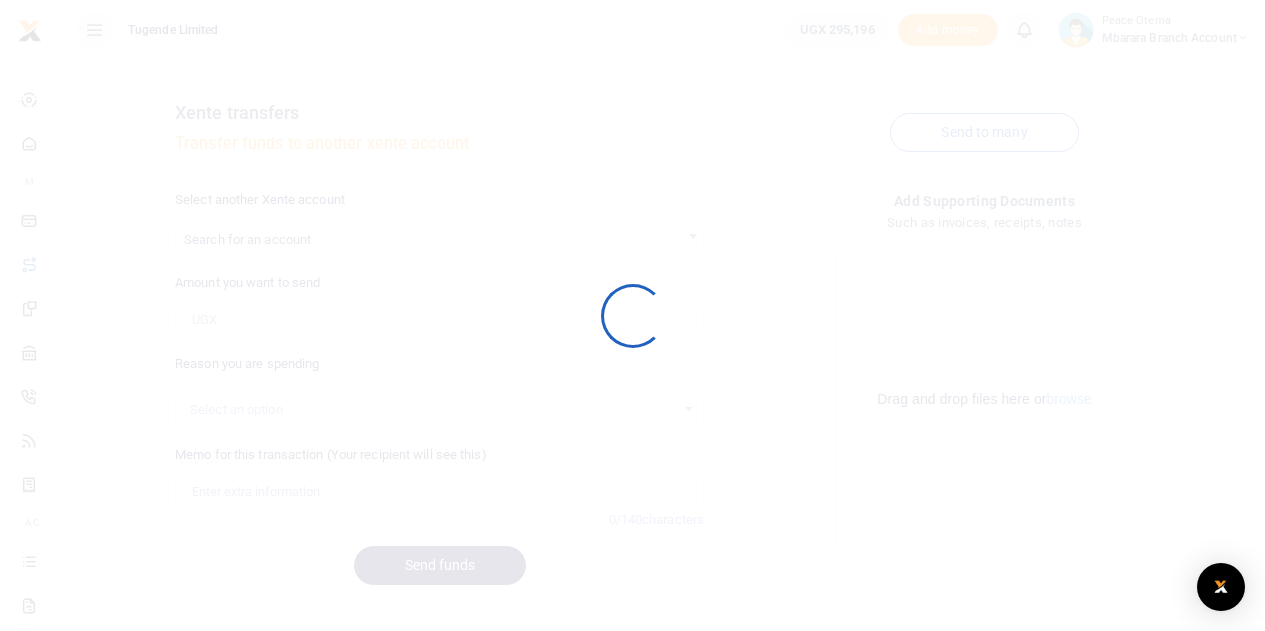 scroll, scrollTop: 0, scrollLeft: 0, axis: both 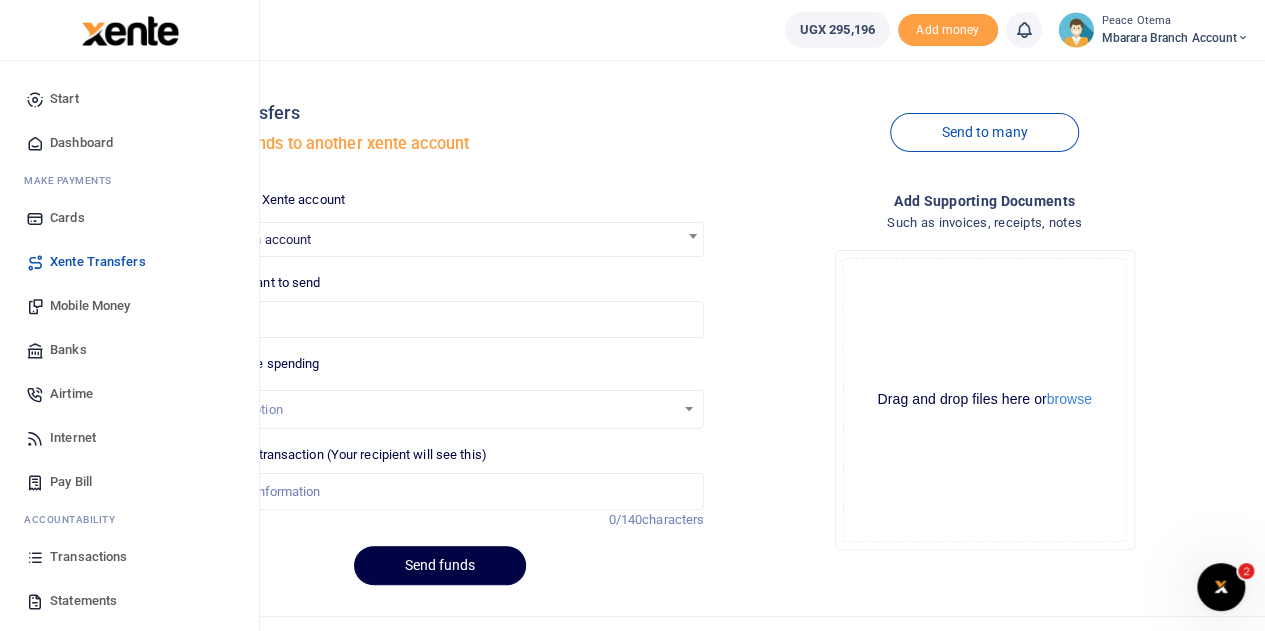 click on "Transactions" at bounding box center [88, 557] 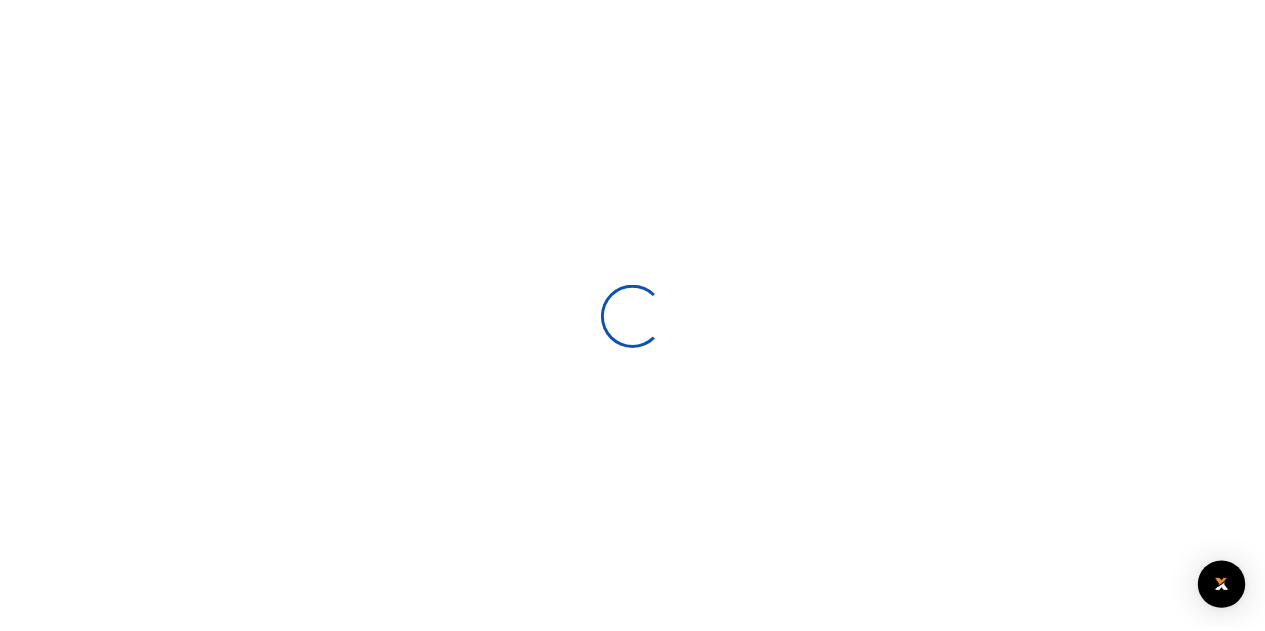 scroll, scrollTop: 0, scrollLeft: 0, axis: both 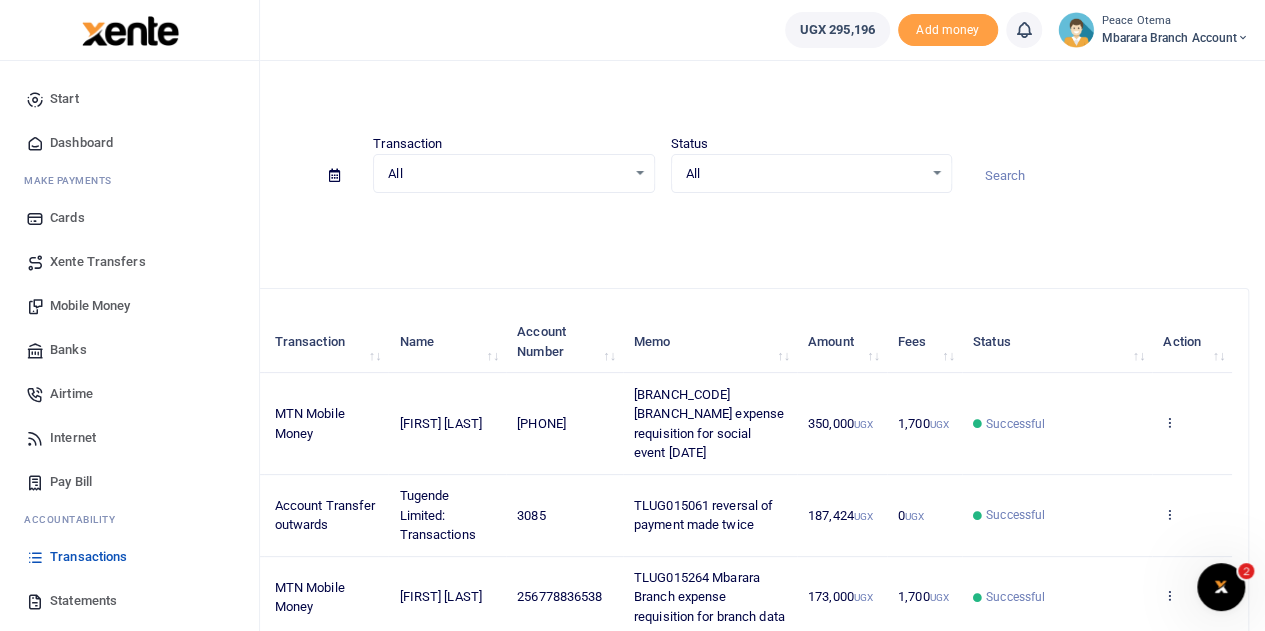 click on "Statements" at bounding box center [83, 601] 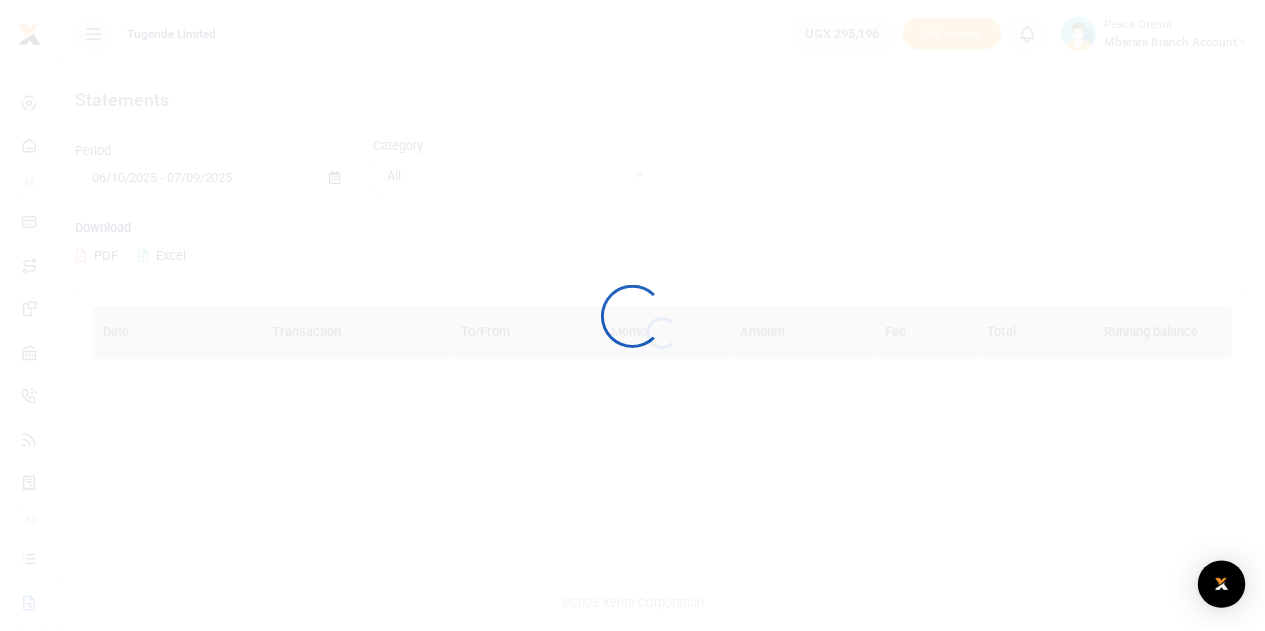 scroll, scrollTop: 0, scrollLeft: 0, axis: both 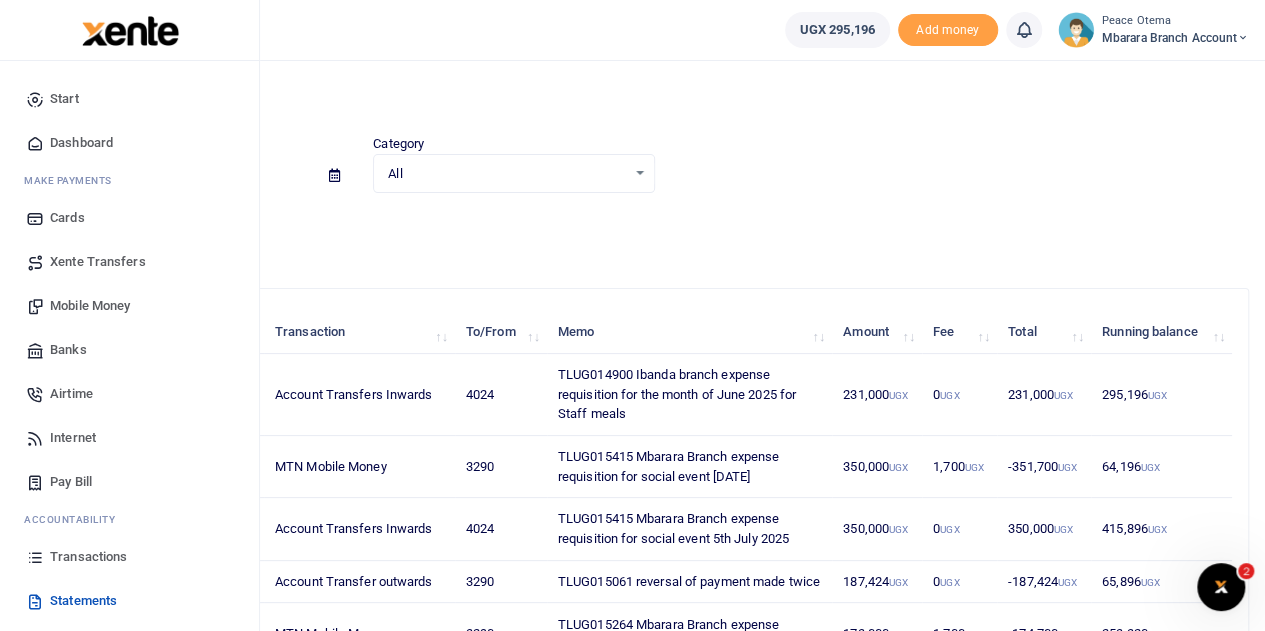 click on "Transactions" at bounding box center [88, 557] 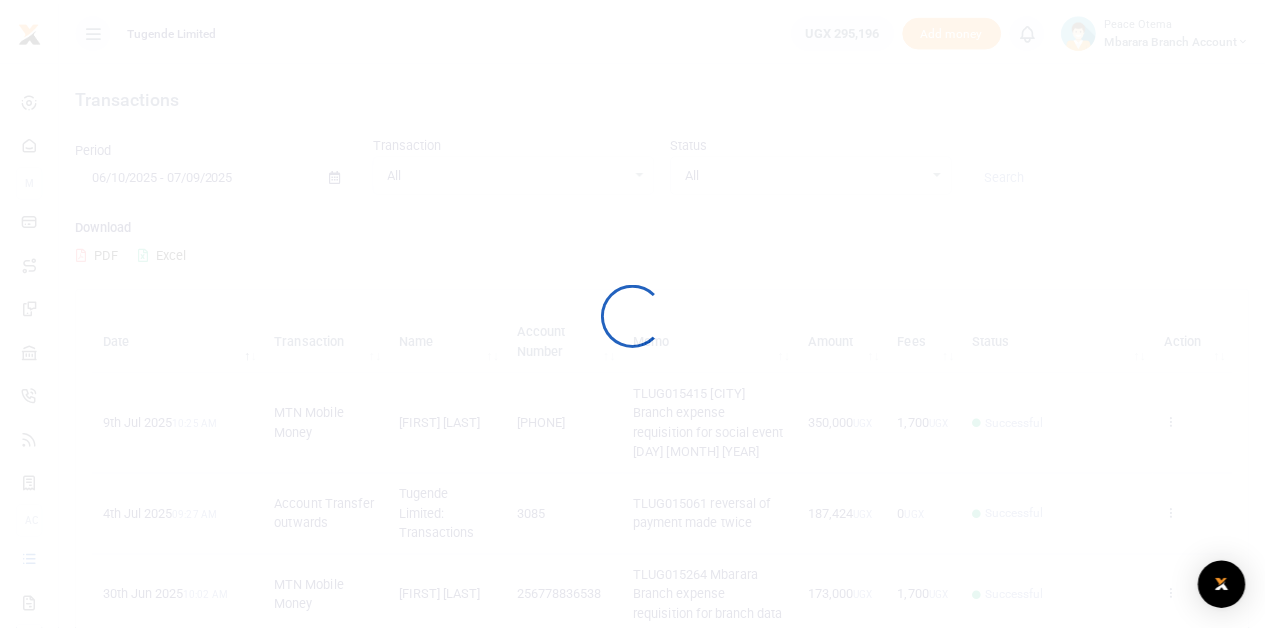 scroll, scrollTop: 0, scrollLeft: 0, axis: both 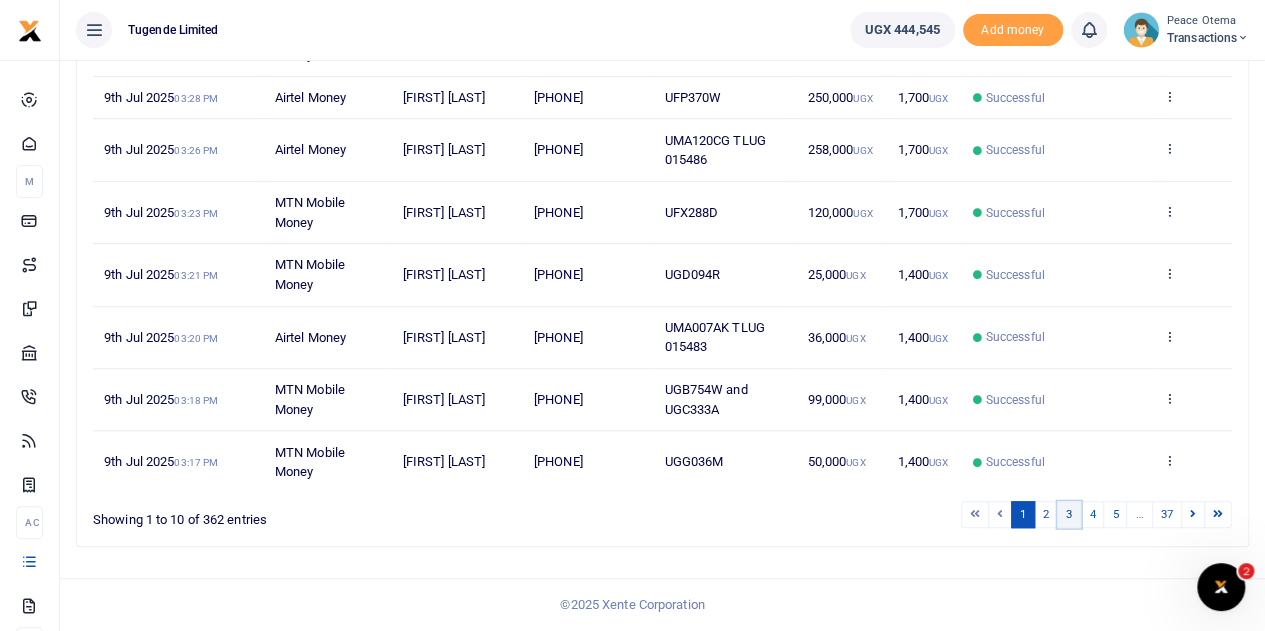 click on "3" at bounding box center [975, 514] 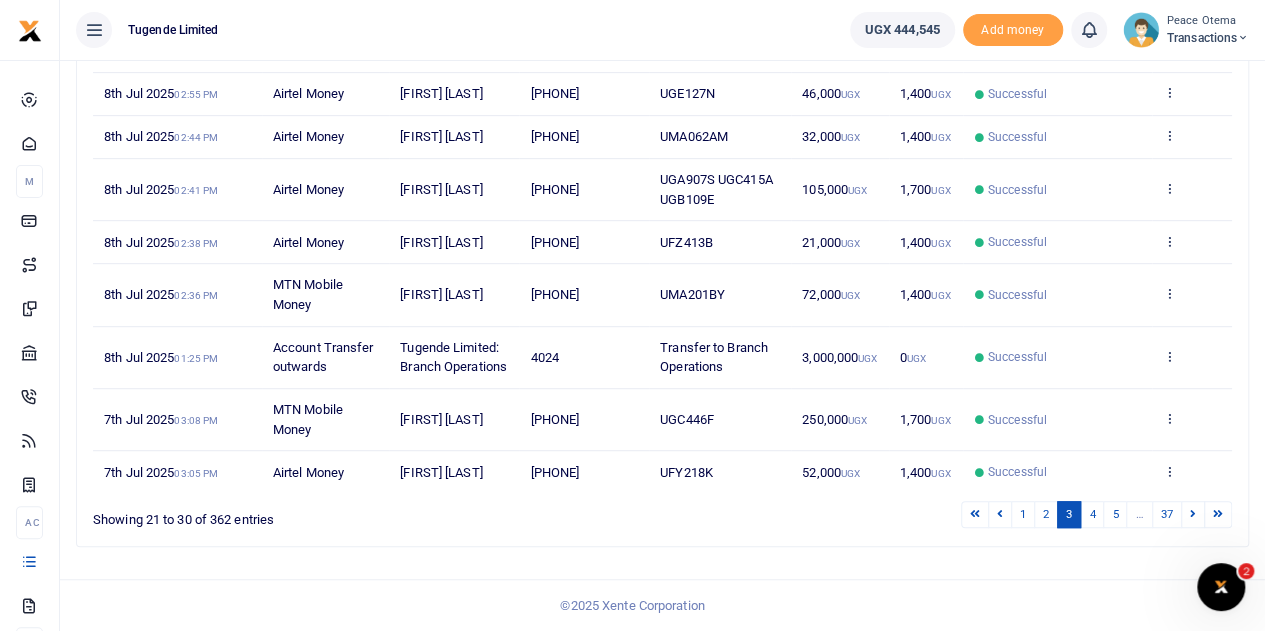 scroll, scrollTop: 430, scrollLeft: 0, axis: vertical 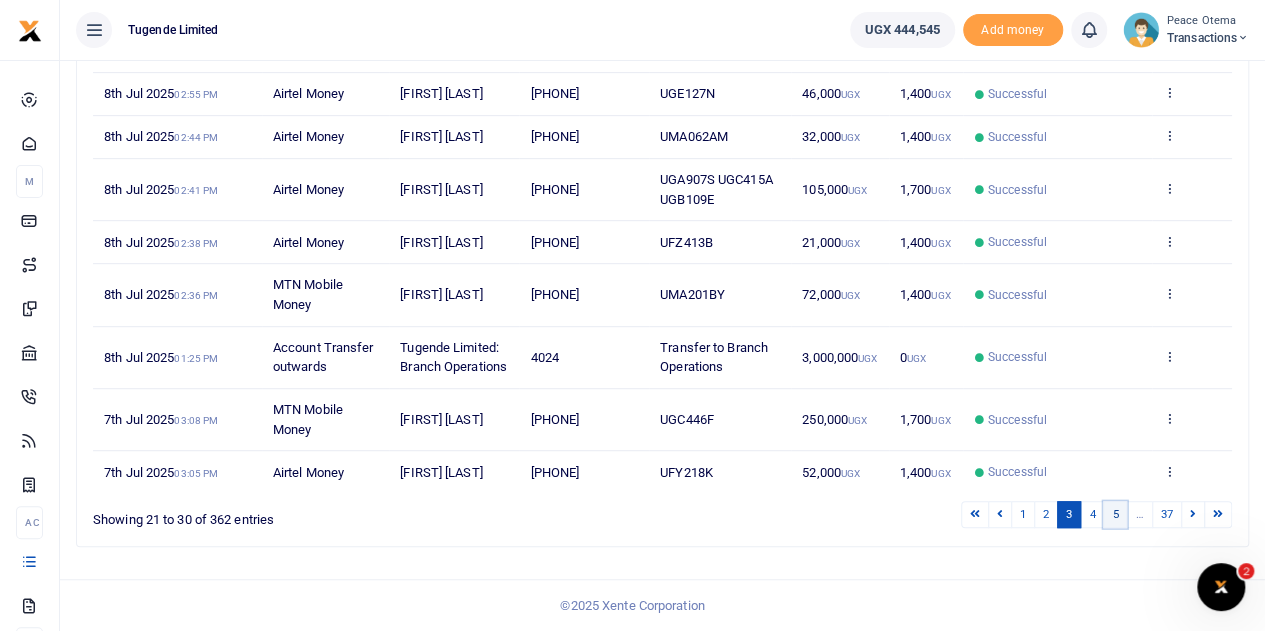 click on "5" at bounding box center (975, 514) 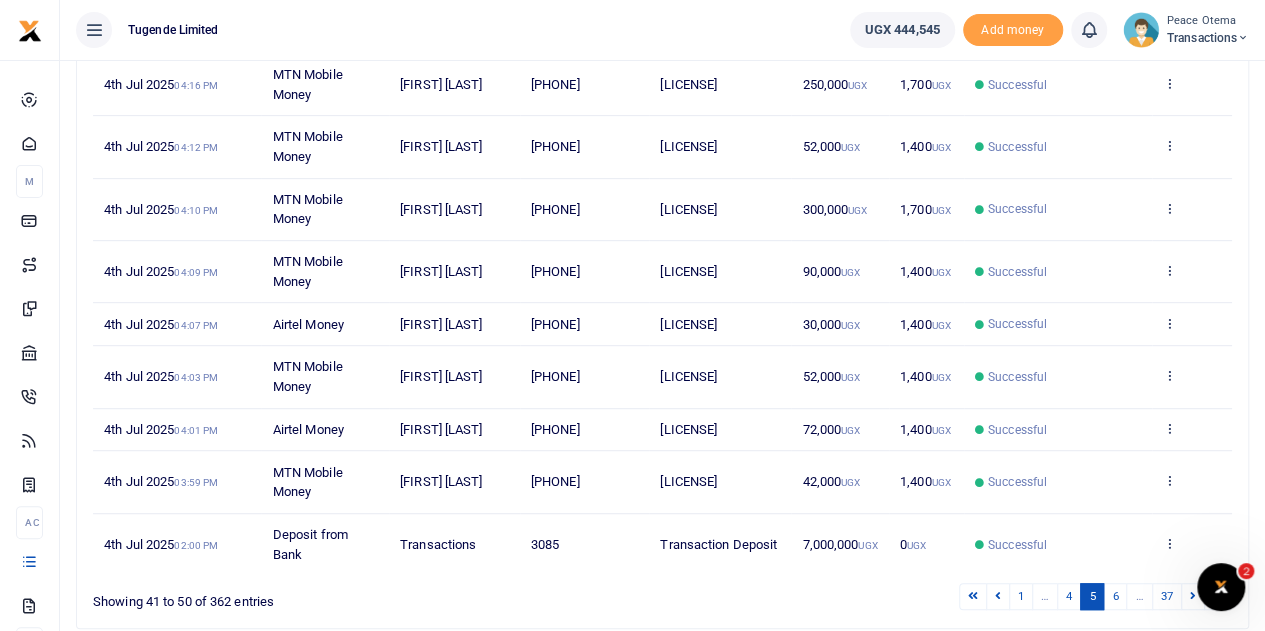 scroll, scrollTop: 424, scrollLeft: 0, axis: vertical 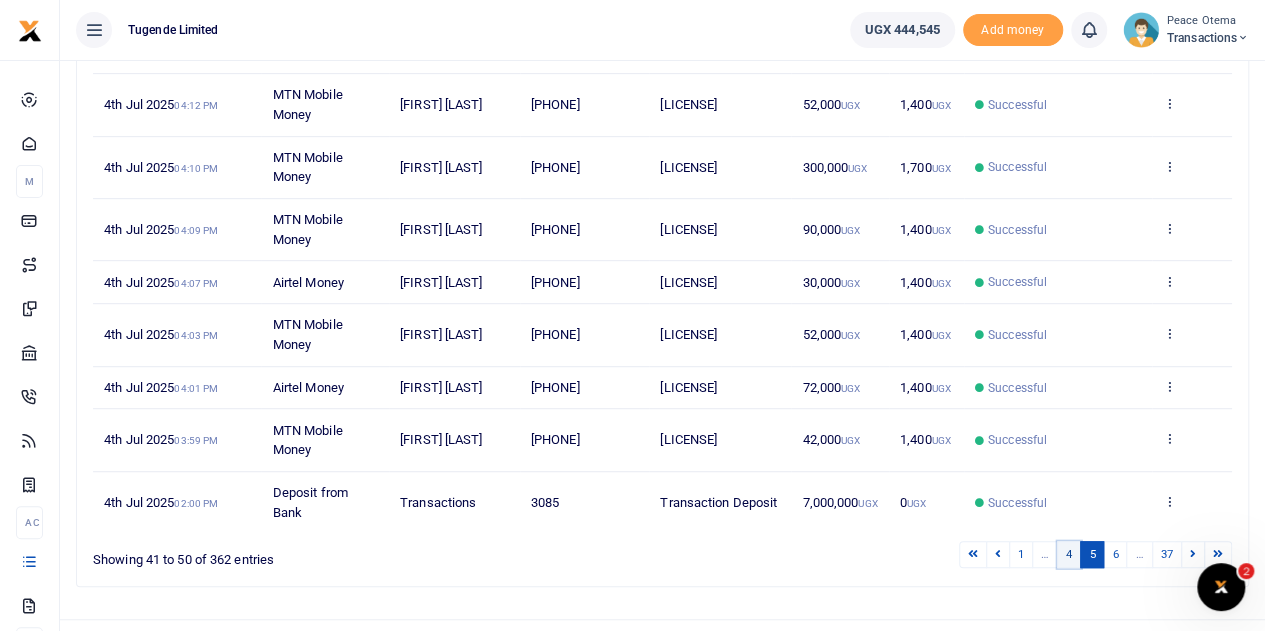 click on "4" at bounding box center [973, 554] 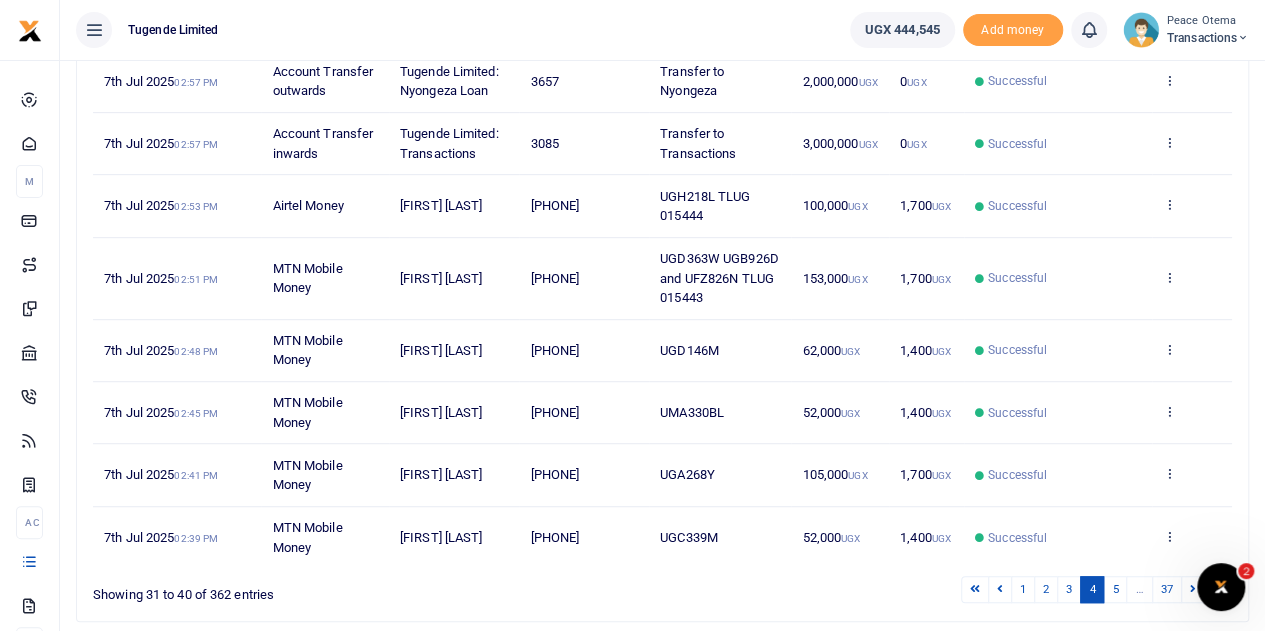 scroll, scrollTop: 428, scrollLeft: 0, axis: vertical 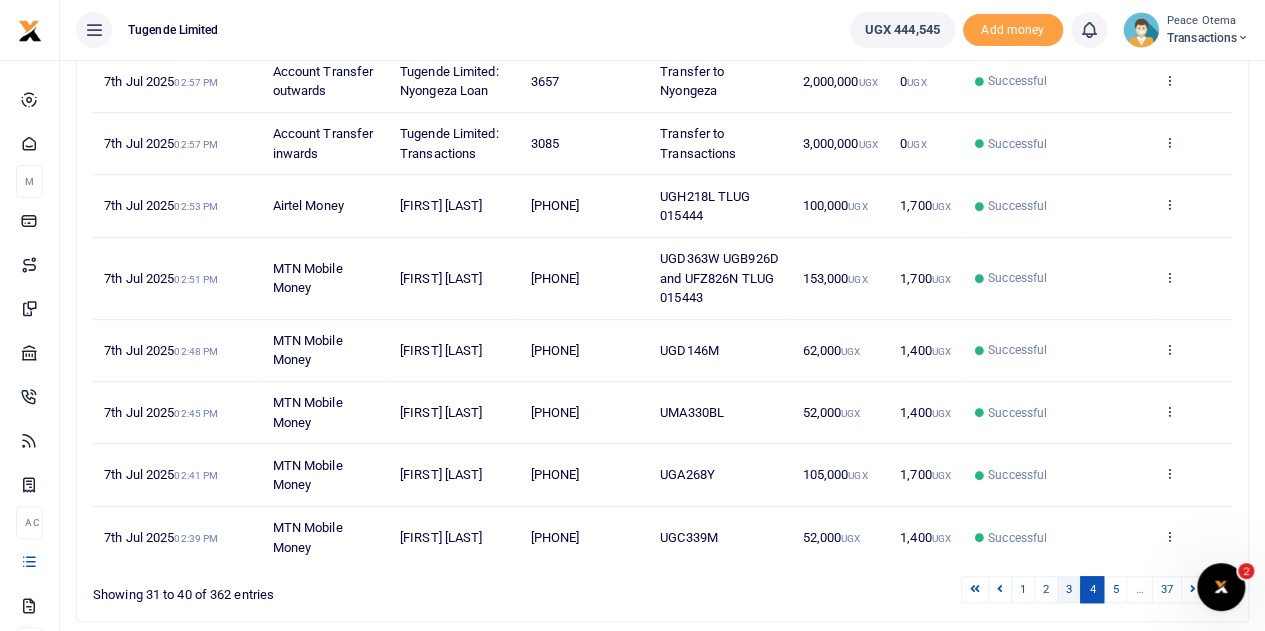 click on "3" at bounding box center [975, 589] 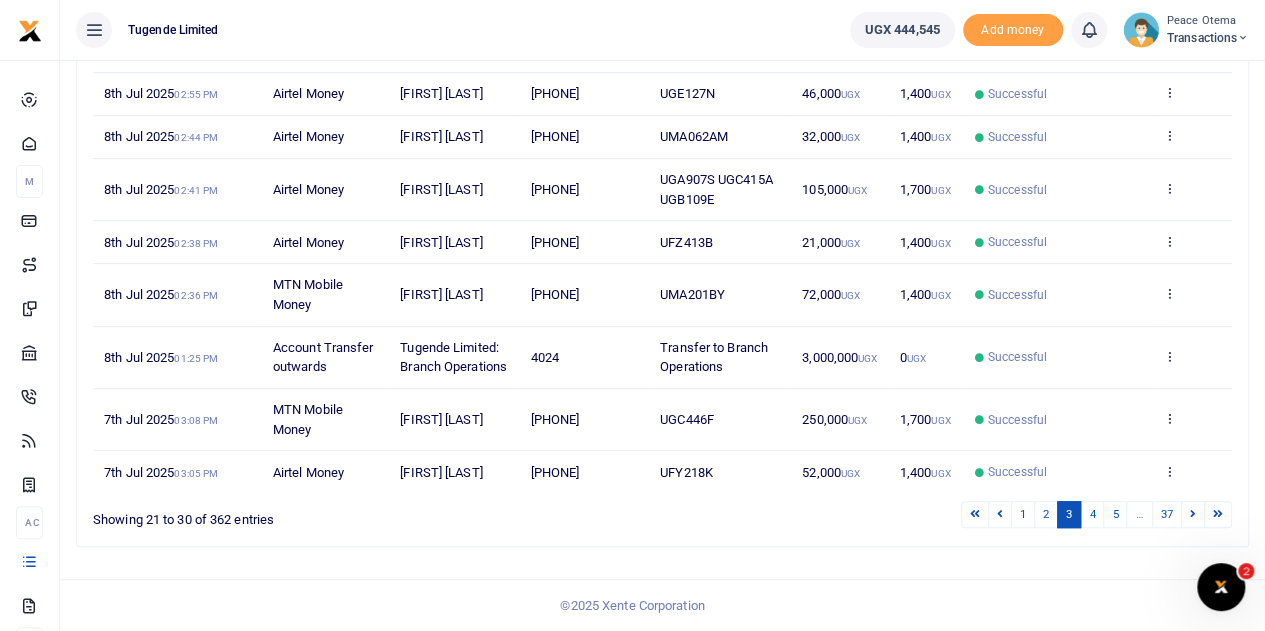 scroll, scrollTop: 440, scrollLeft: 0, axis: vertical 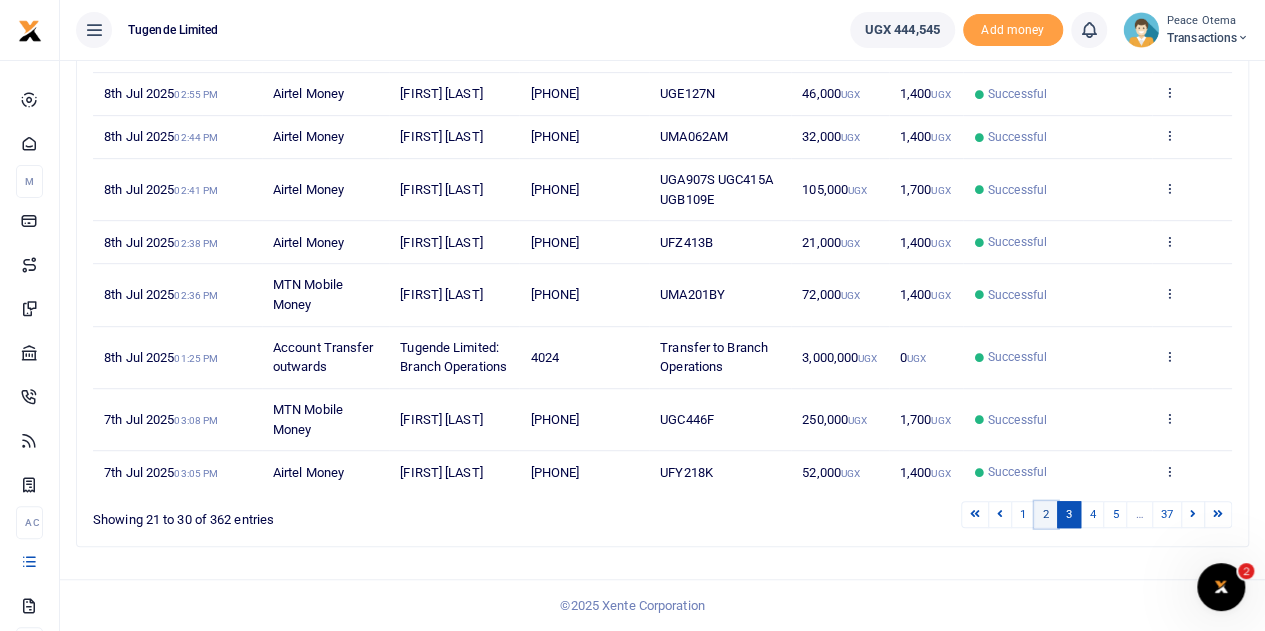click on "2" at bounding box center (975, 514) 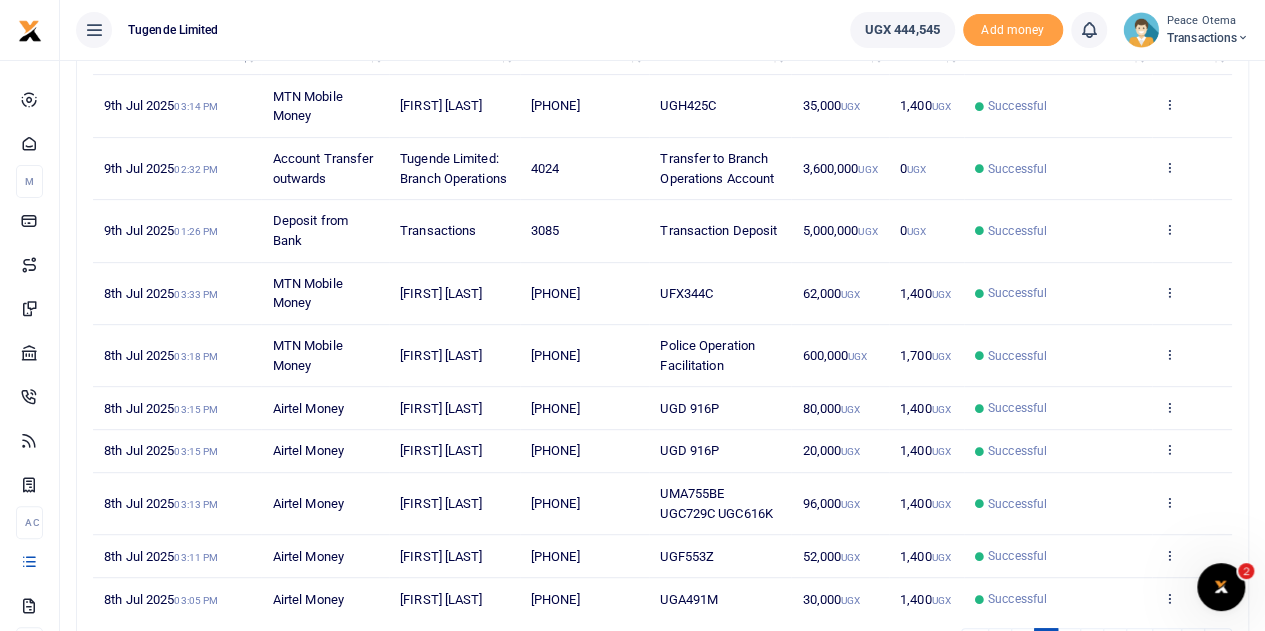 scroll, scrollTop: 298, scrollLeft: 0, axis: vertical 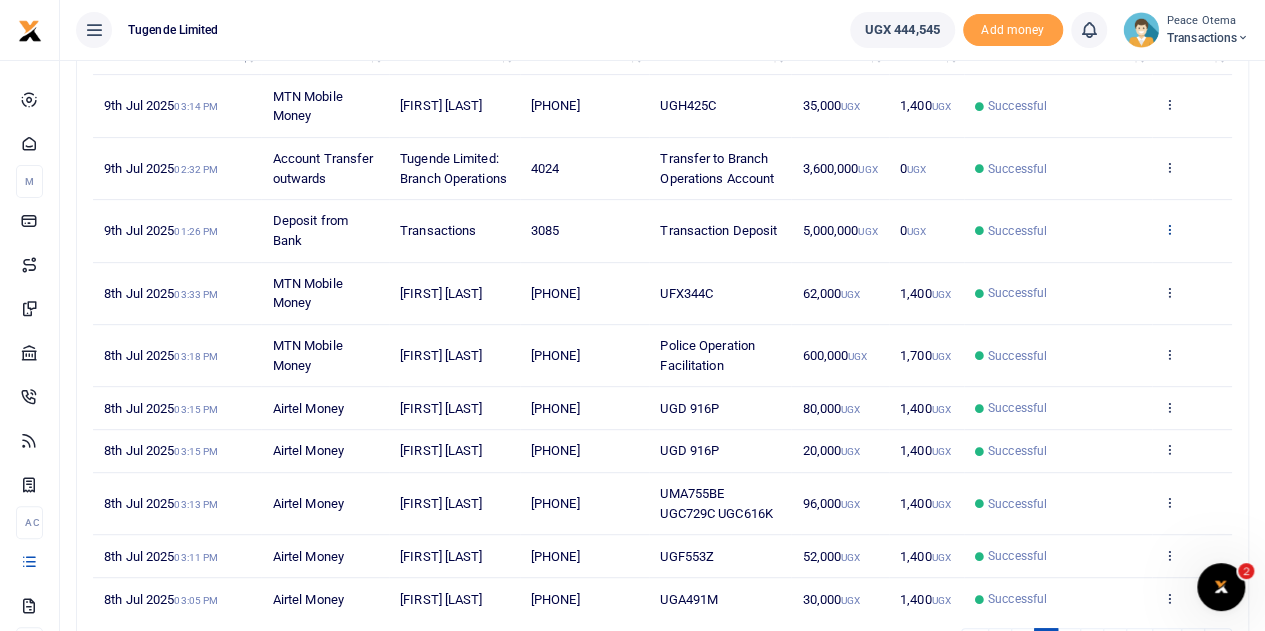 click at bounding box center (1169, 104) 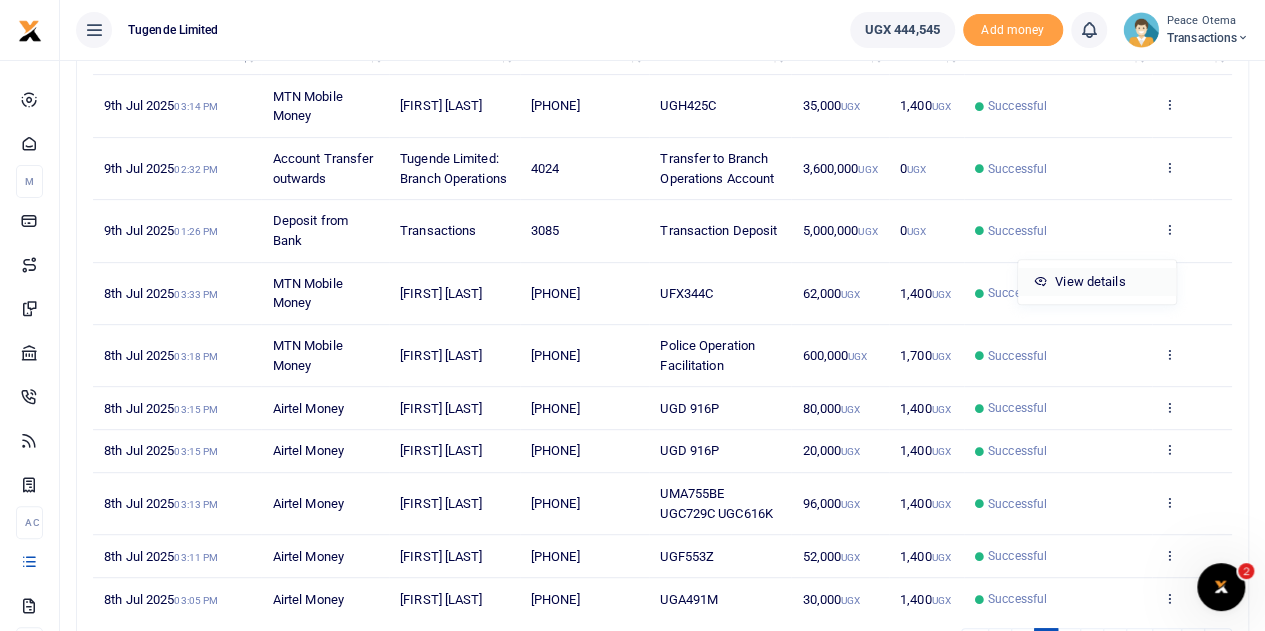 click on "View details" at bounding box center [1097, 282] 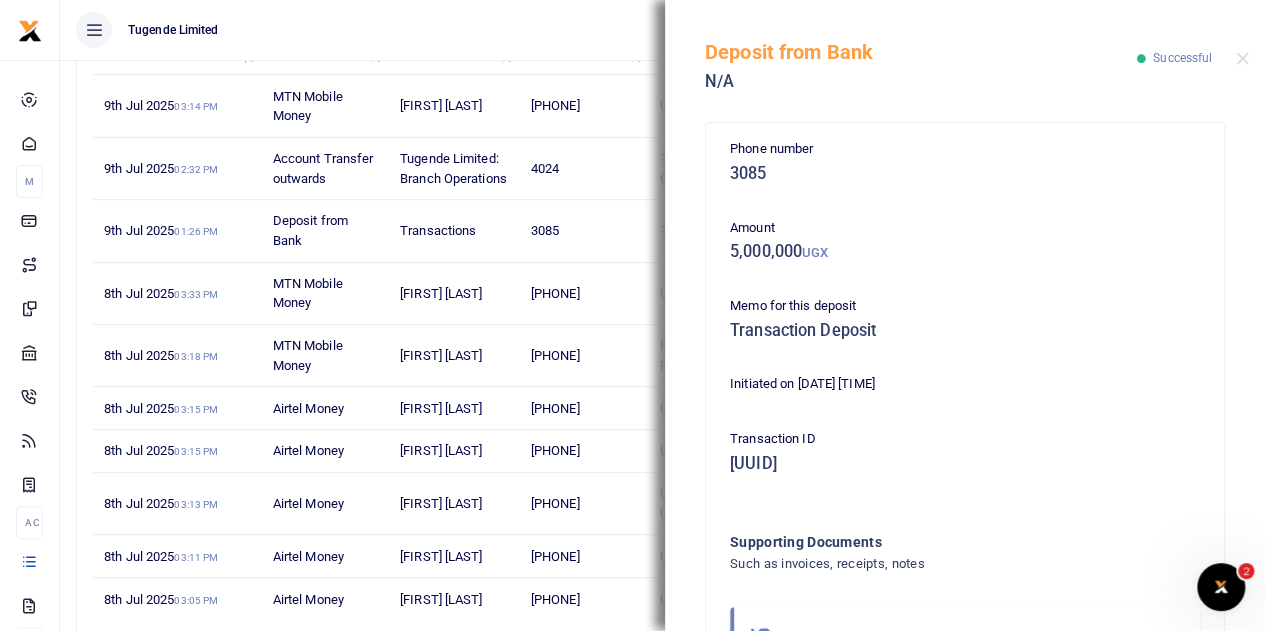 scroll, scrollTop: 152, scrollLeft: 0, axis: vertical 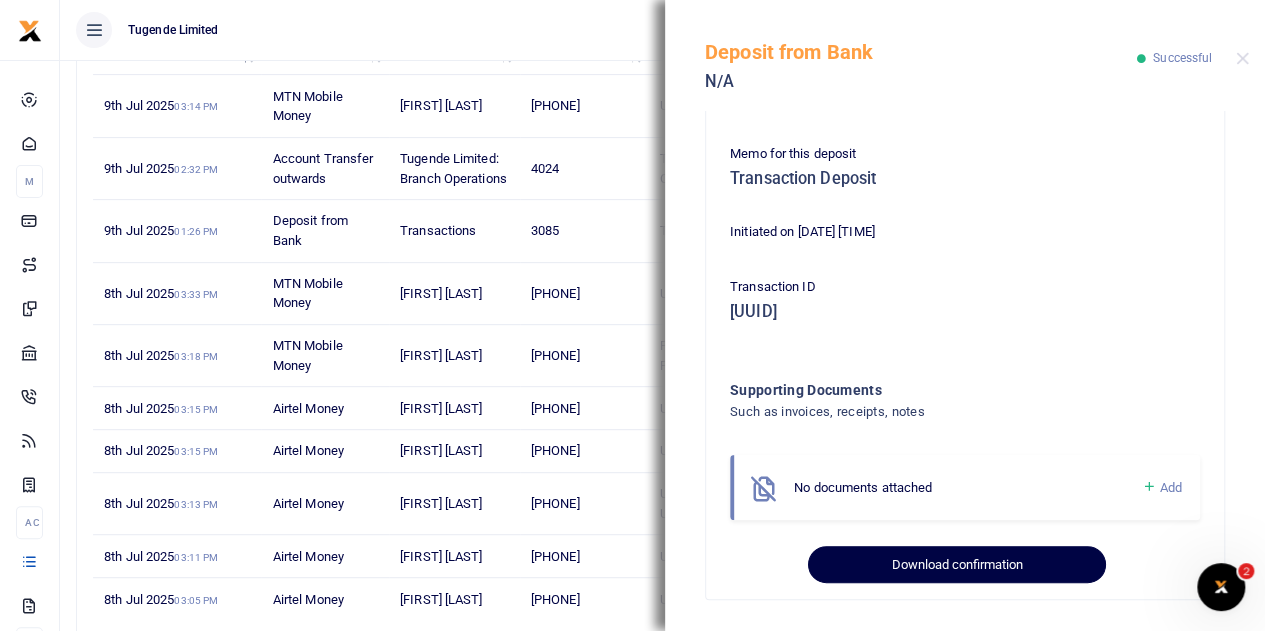 click on "Download confirmation" at bounding box center [956, 565] 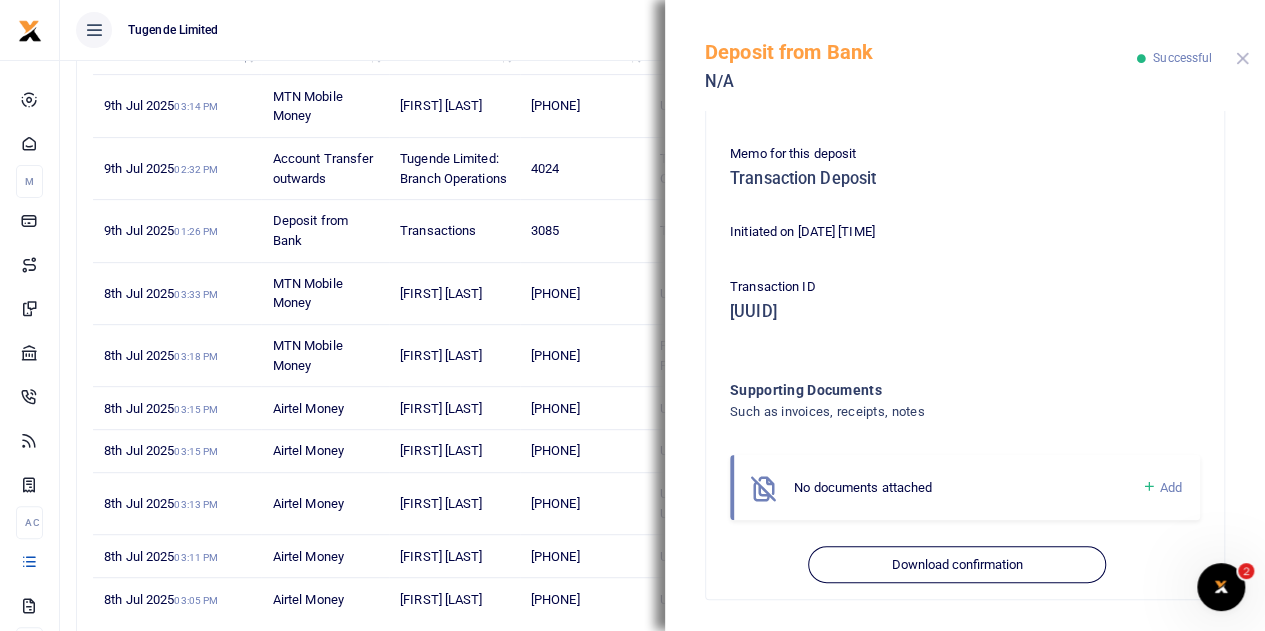click at bounding box center (1242, 58) 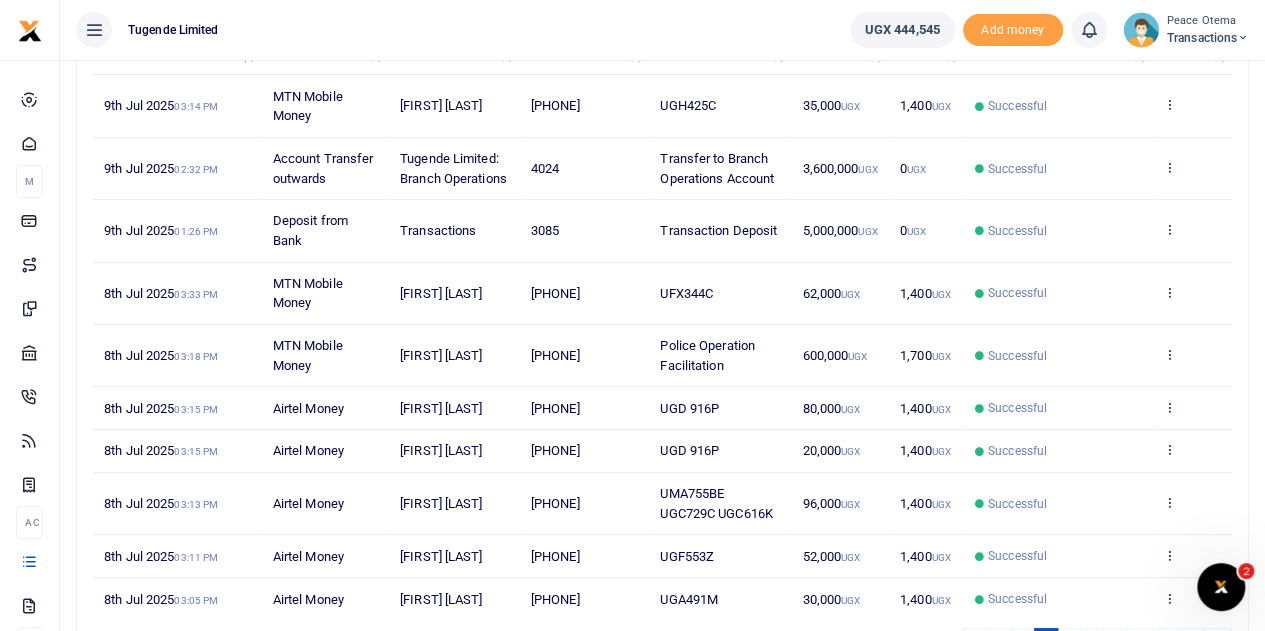 scroll, scrollTop: 0, scrollLeft: 0, axis: both 